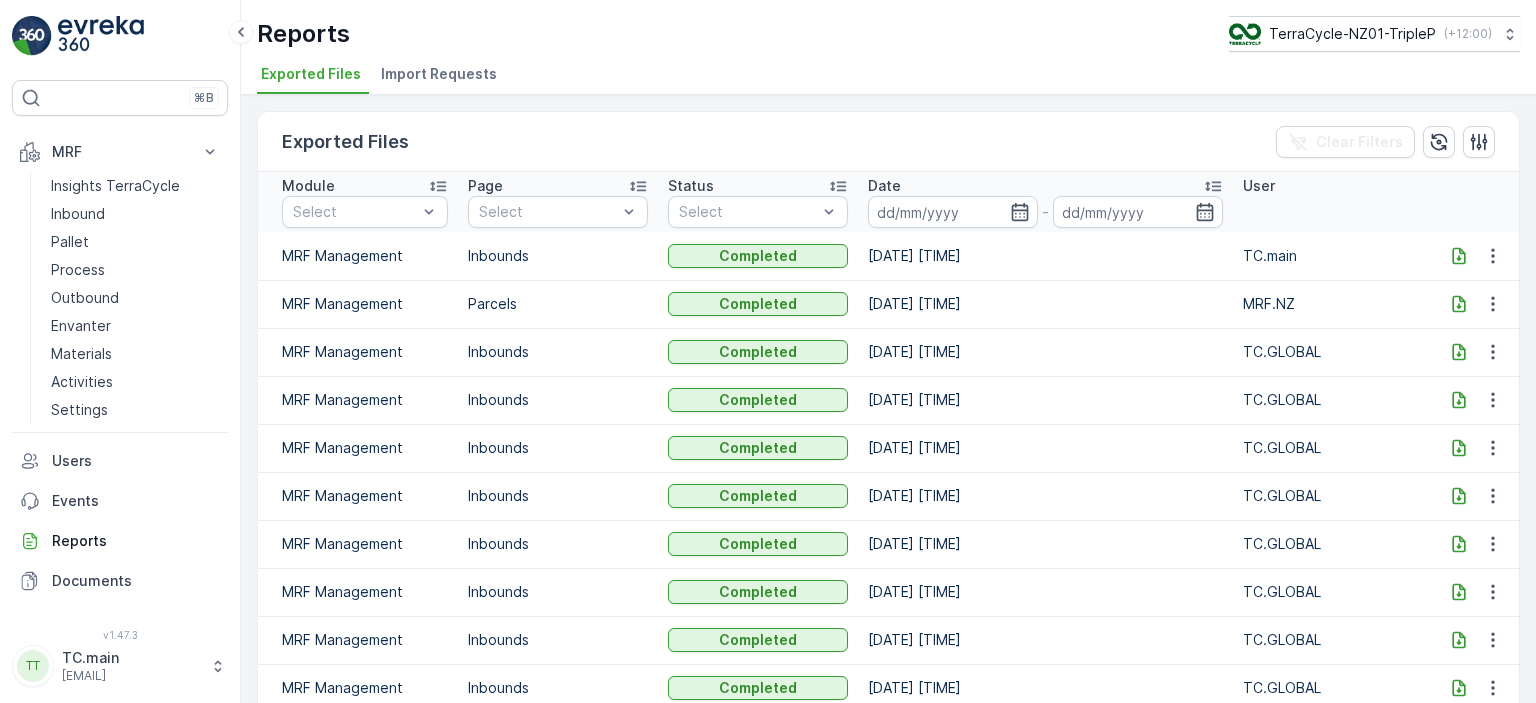 scroll, scrollTop: 0, scrollLeft: 0, axis: both 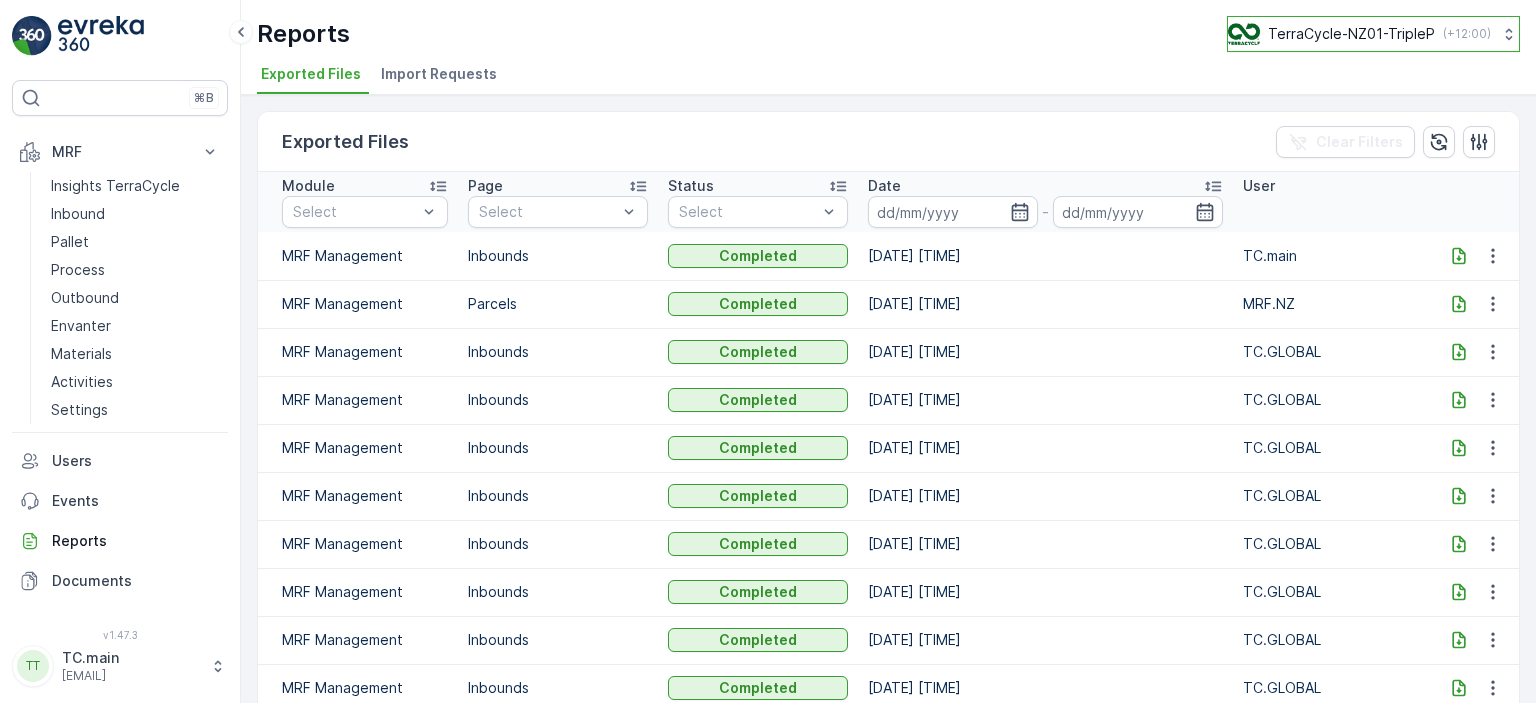 click 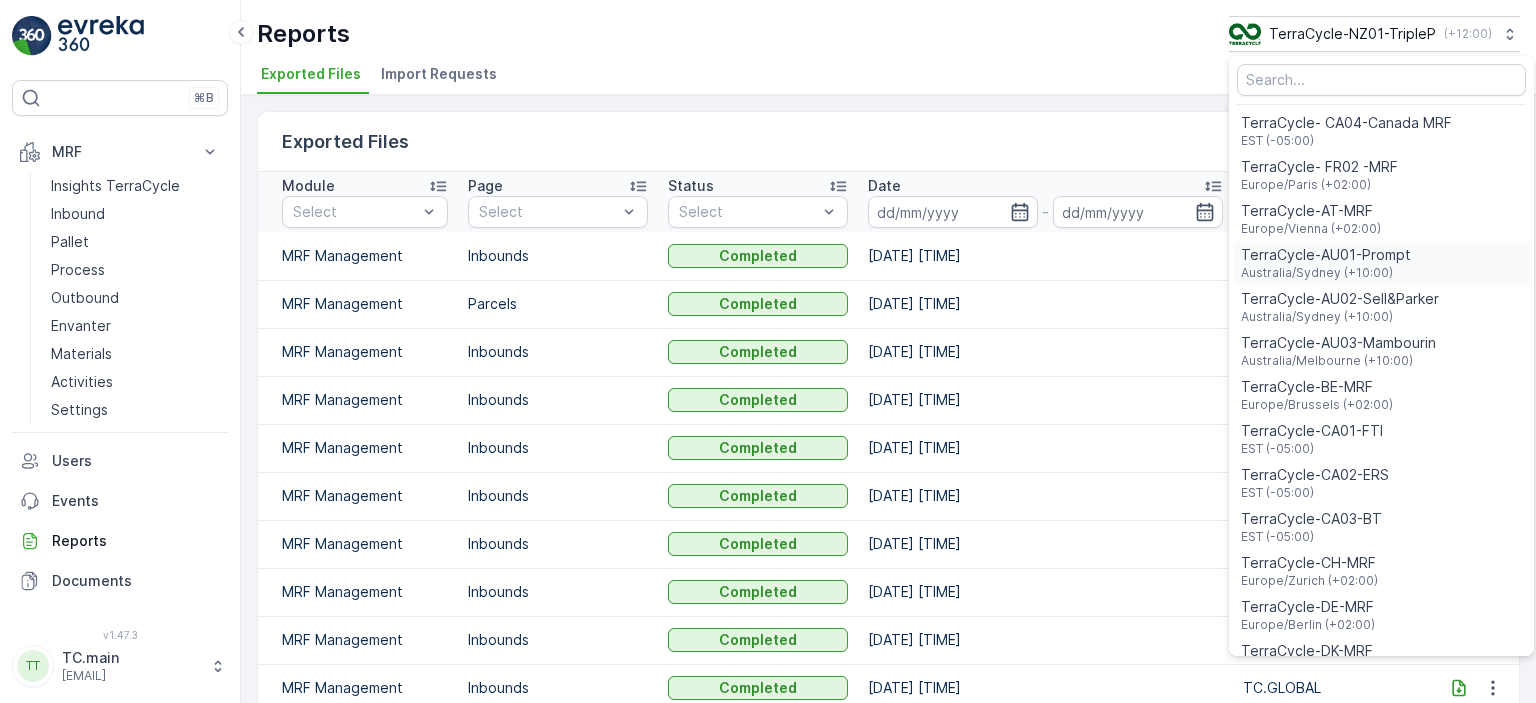 click on "Australia/Sydney (+10:00)" at bounding box center (1326, 273) 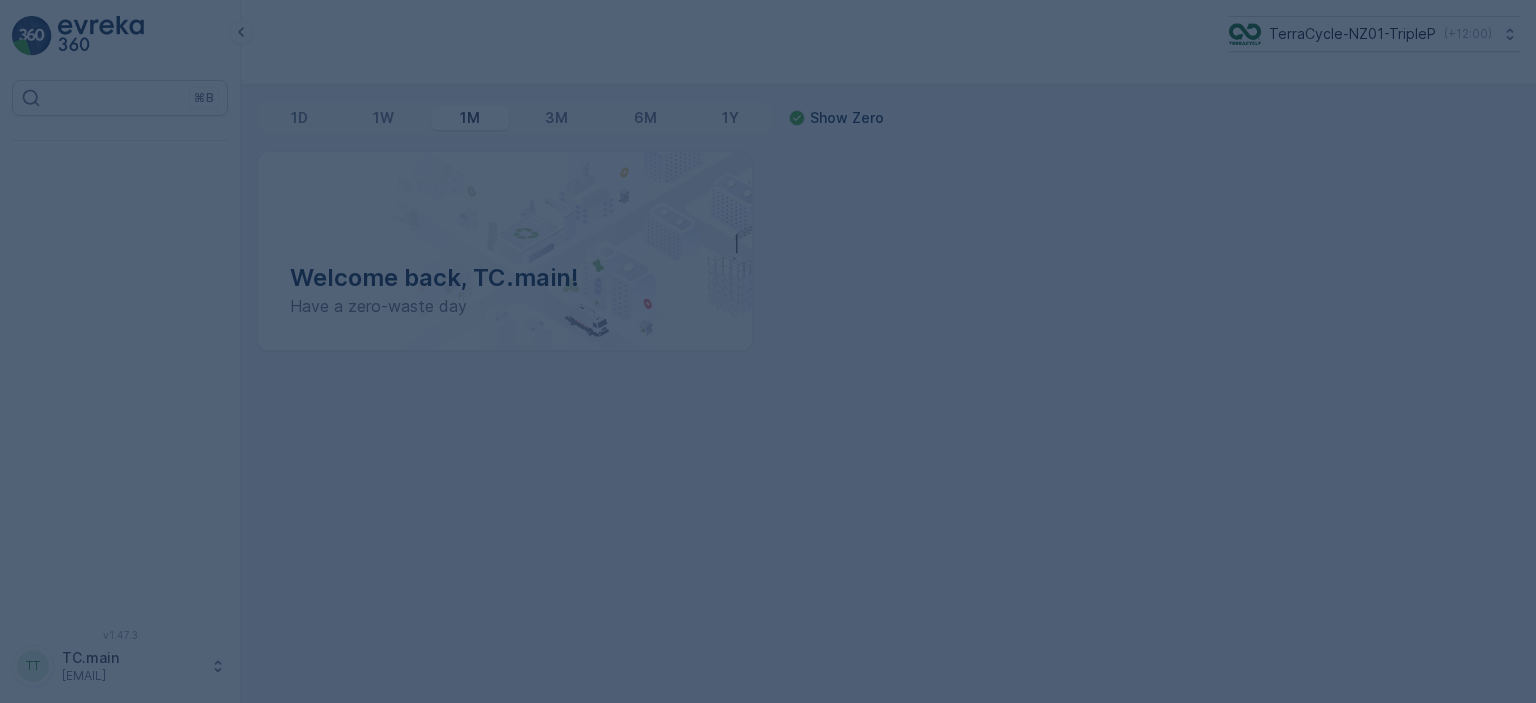 scroll, scrollTop: 0, scrollLeft: 0, axis: both 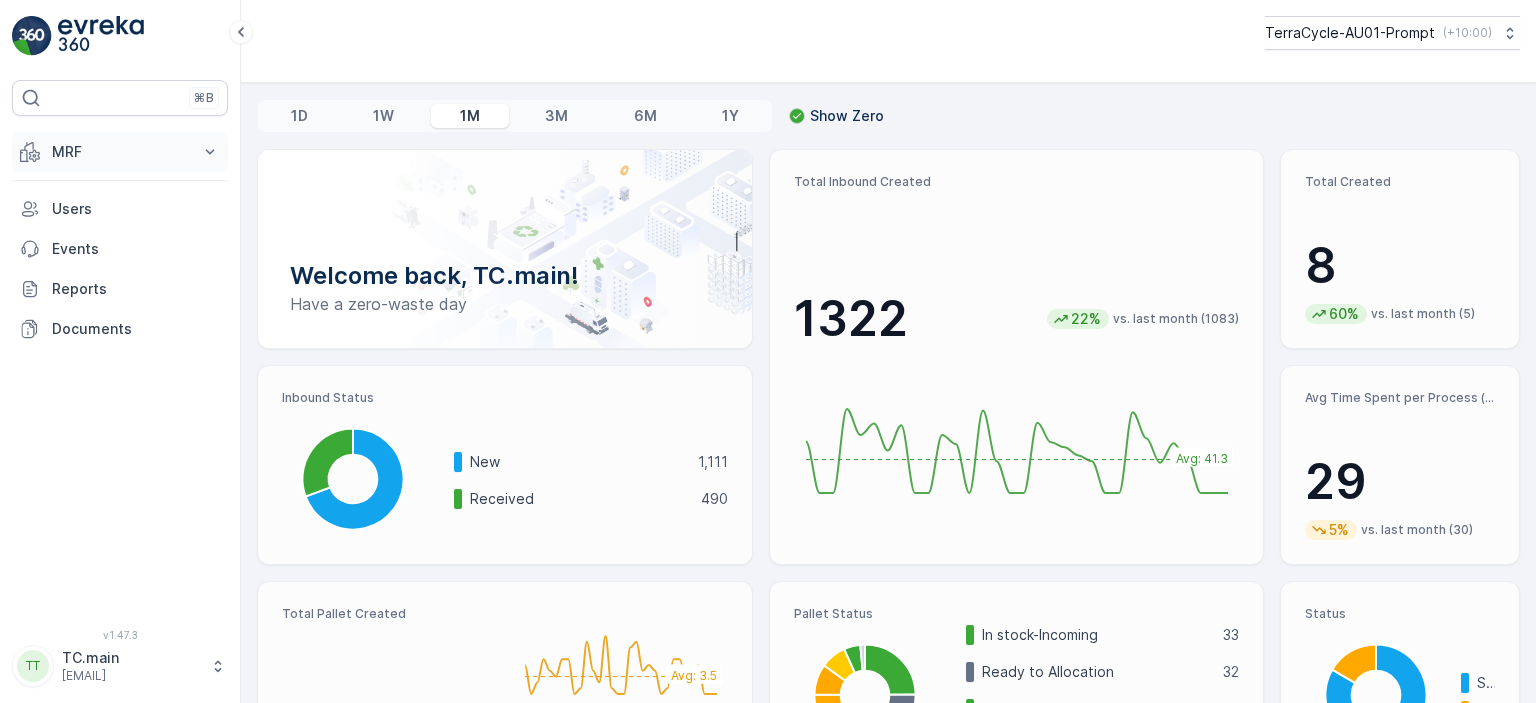 click on "MRF" at bounding box center [120, 152] 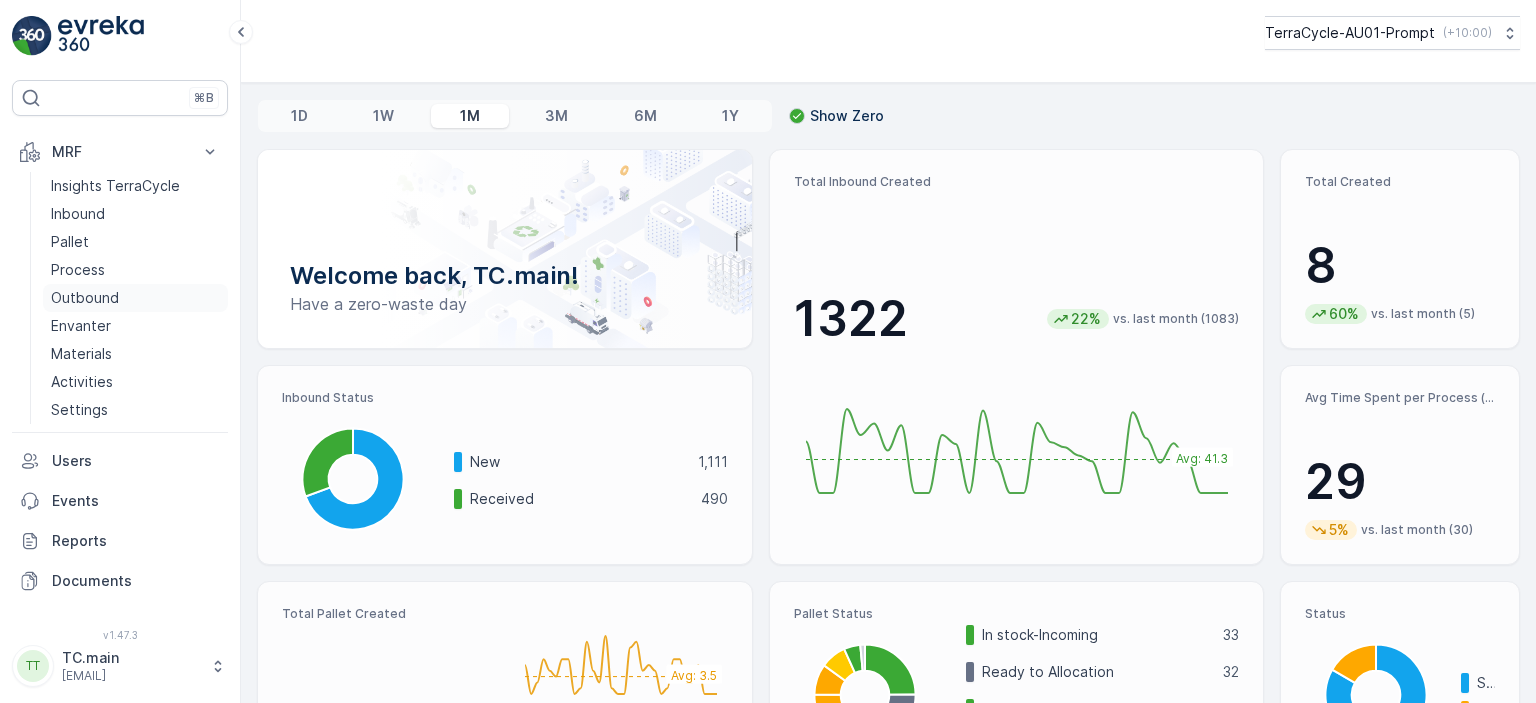 click on "Outbound" at bounding box center (85, 298) 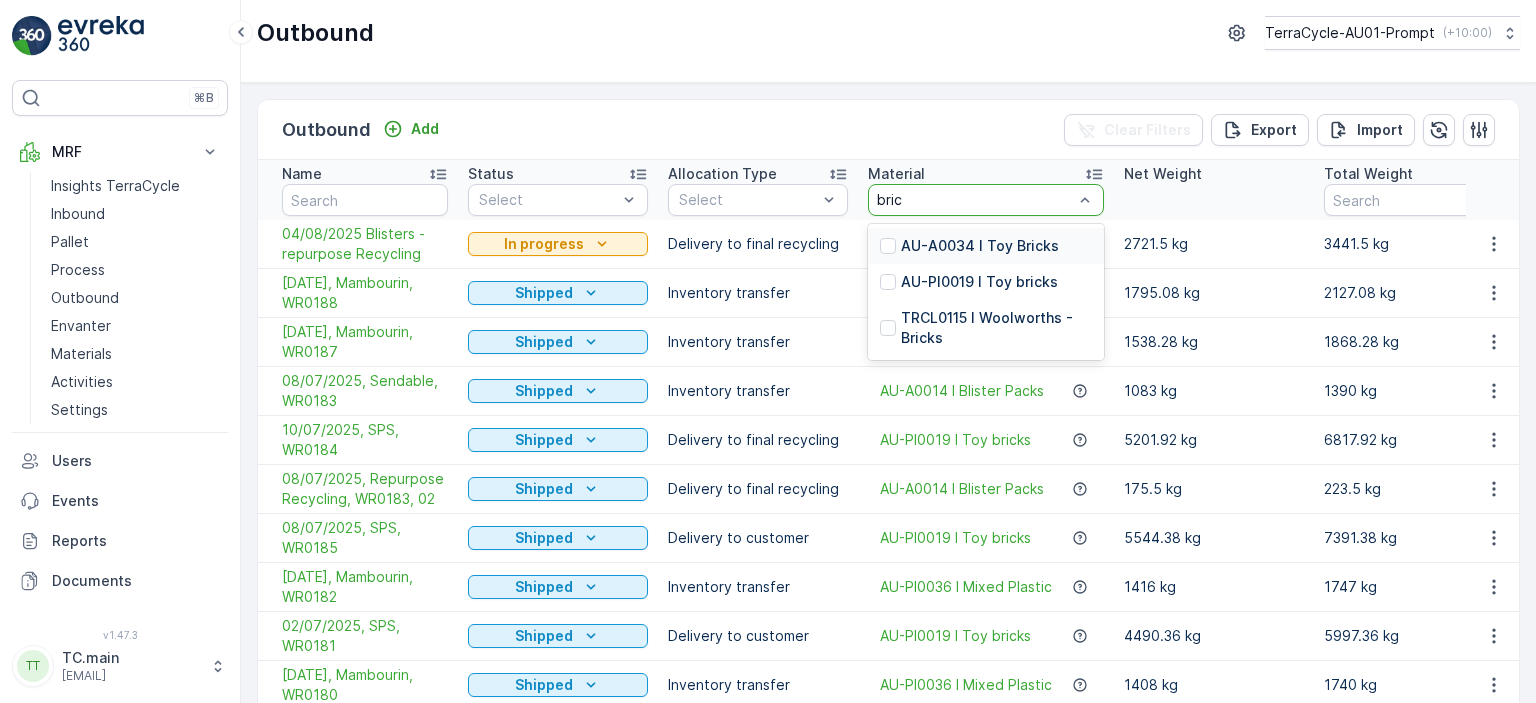 type on "brick" 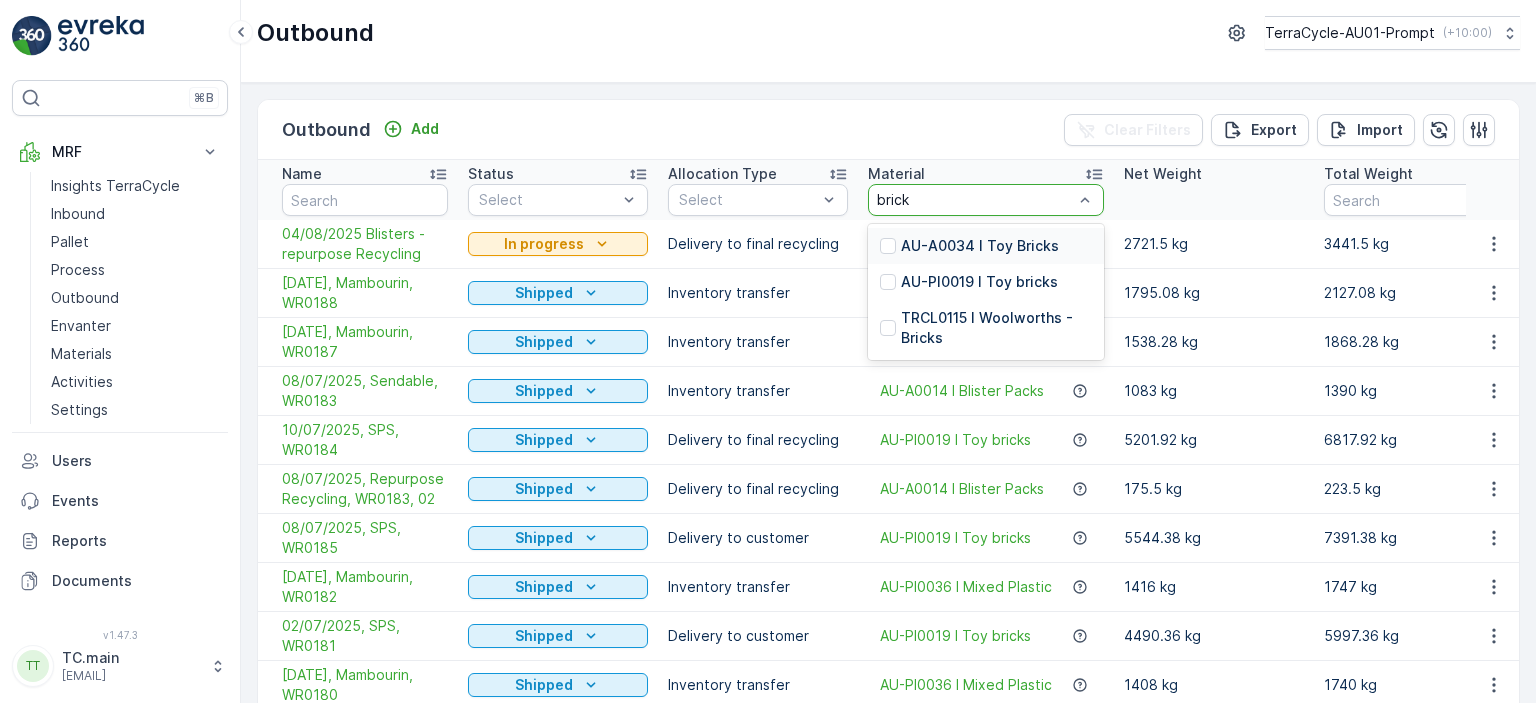 click on "AU-A0034 I Toy Bricks" at bounding box center (980, 246) 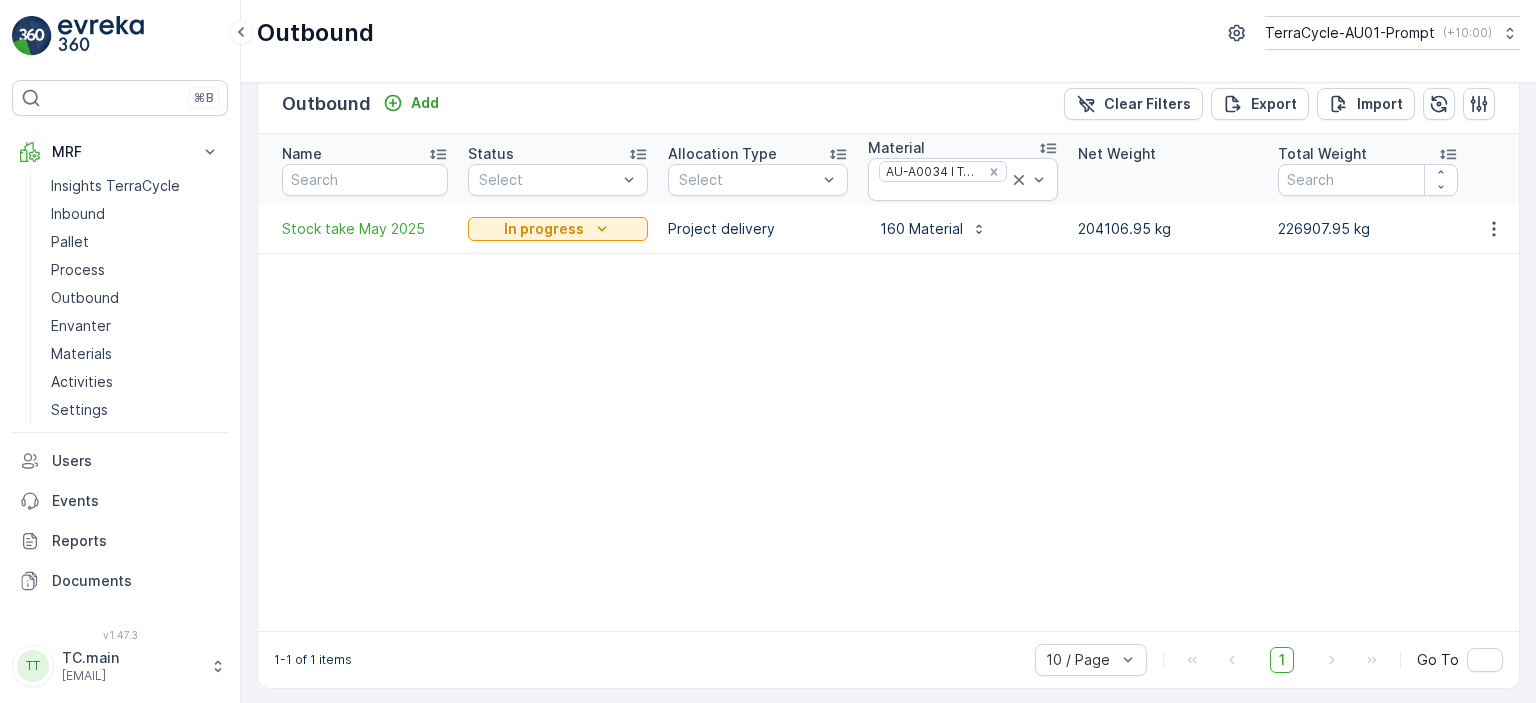 scroll, scrollTop: 0, scrollLeft: 0, axis: both 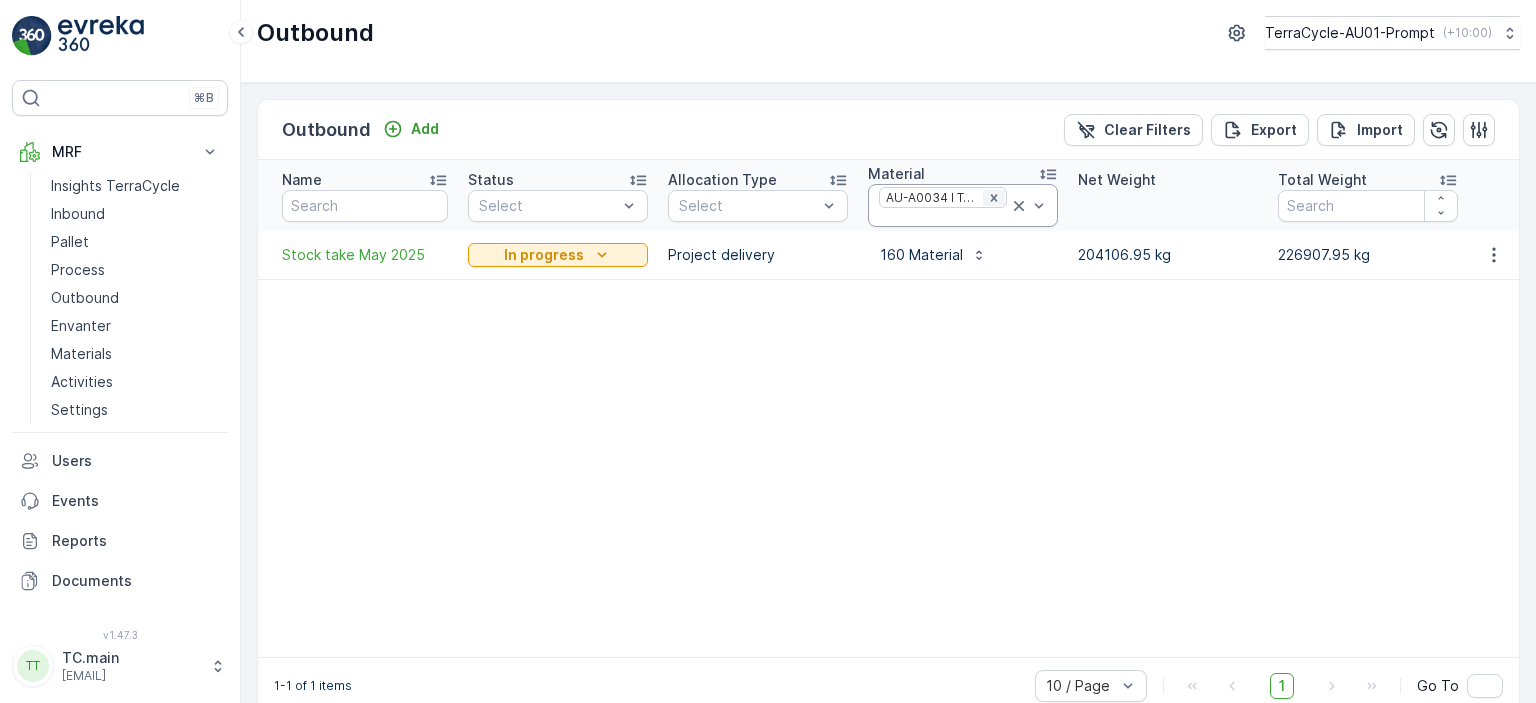 click 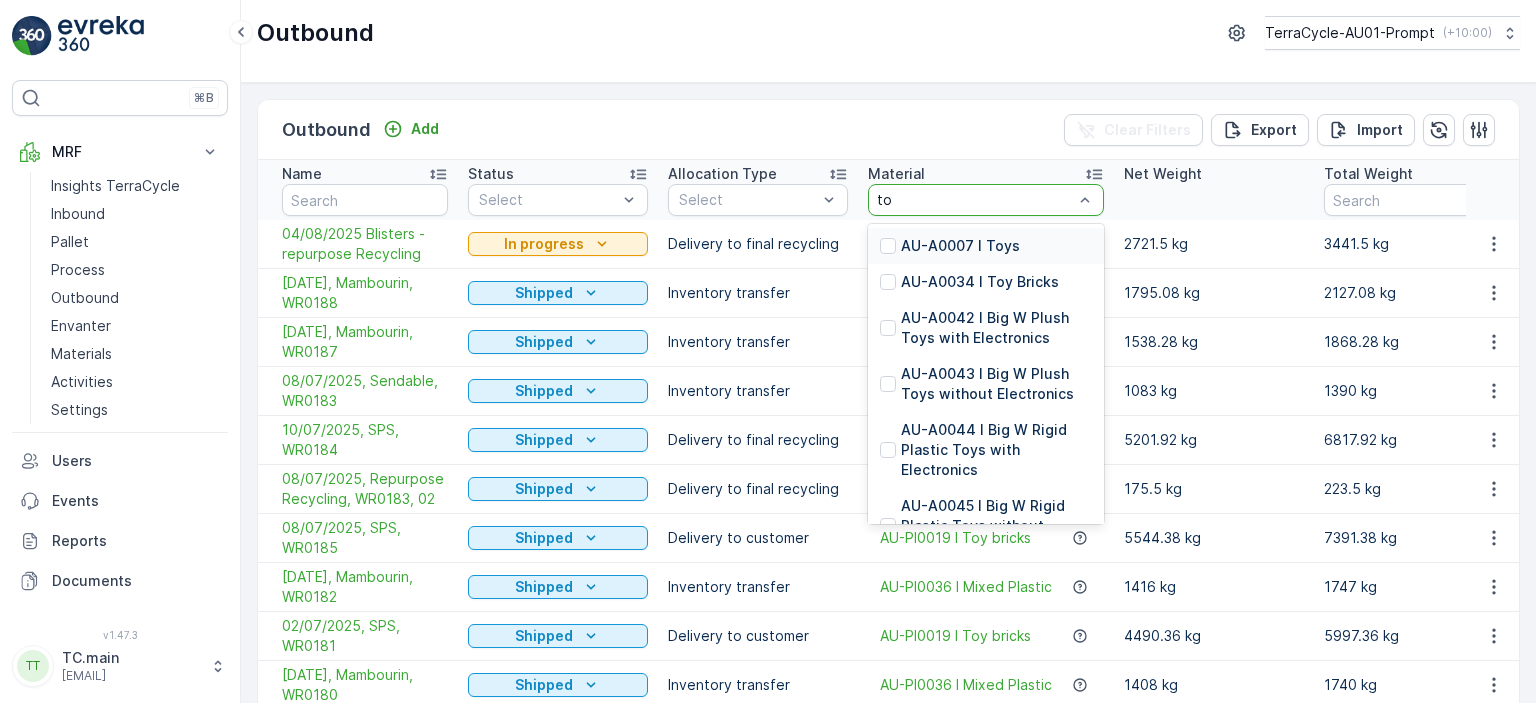 type on "t" 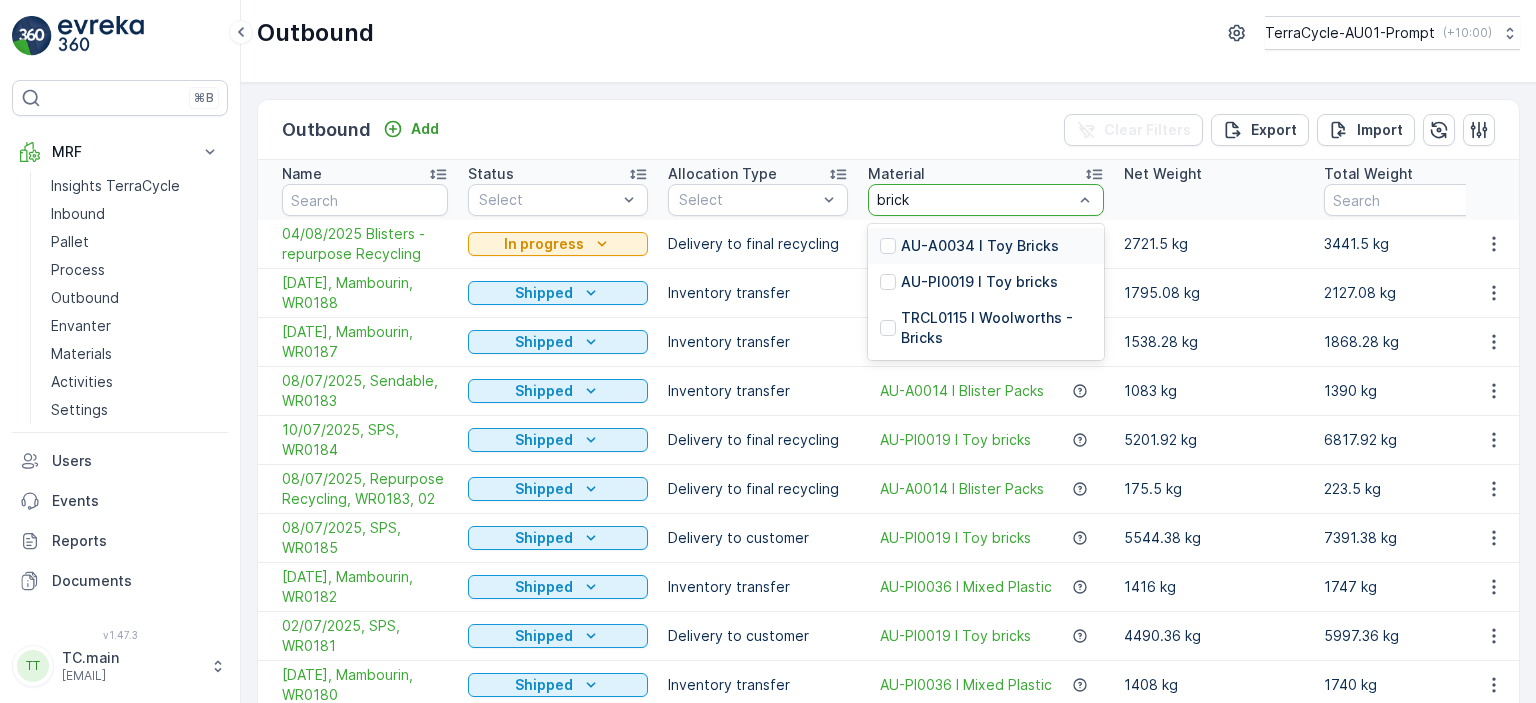 type on "bricks" 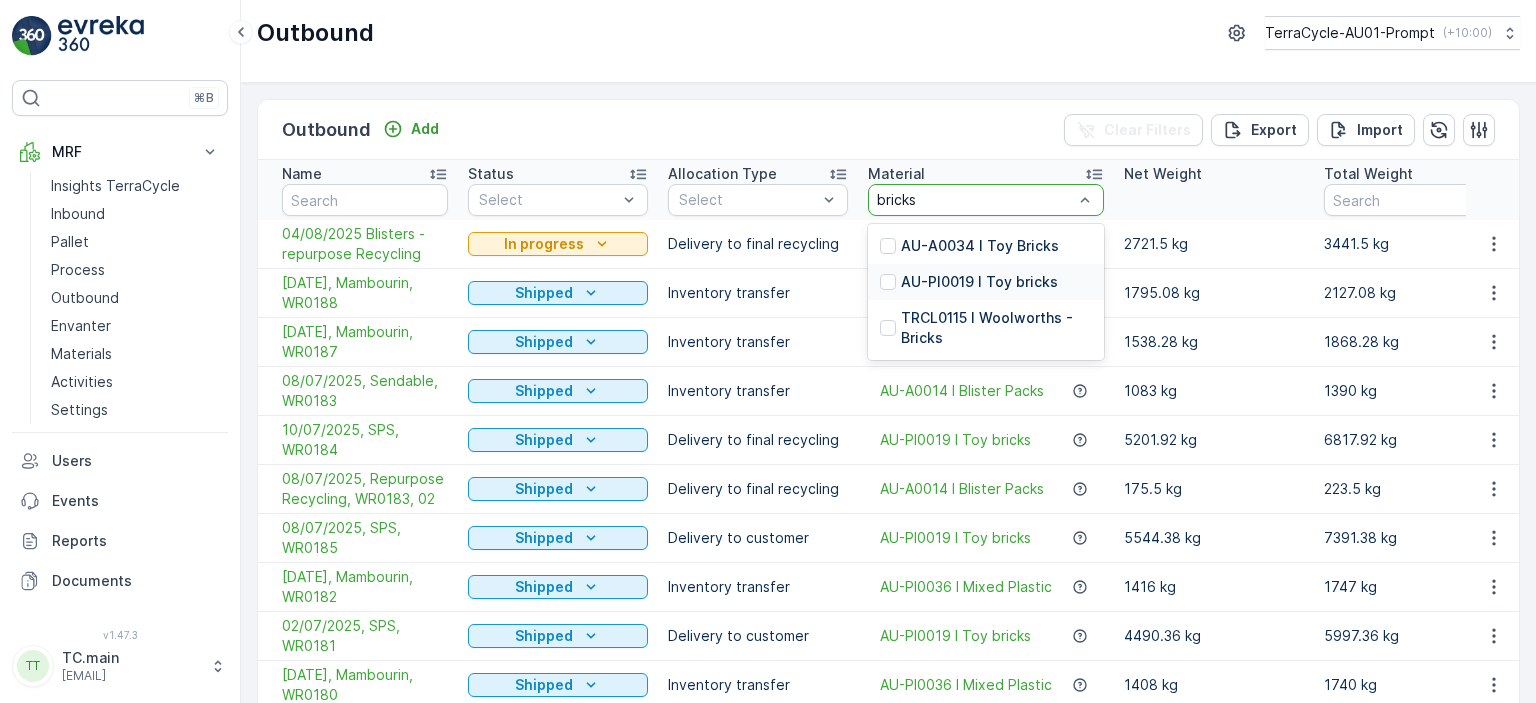 click on "AU-PI0019 I Toy bricks" at bounding box center [979, 282] 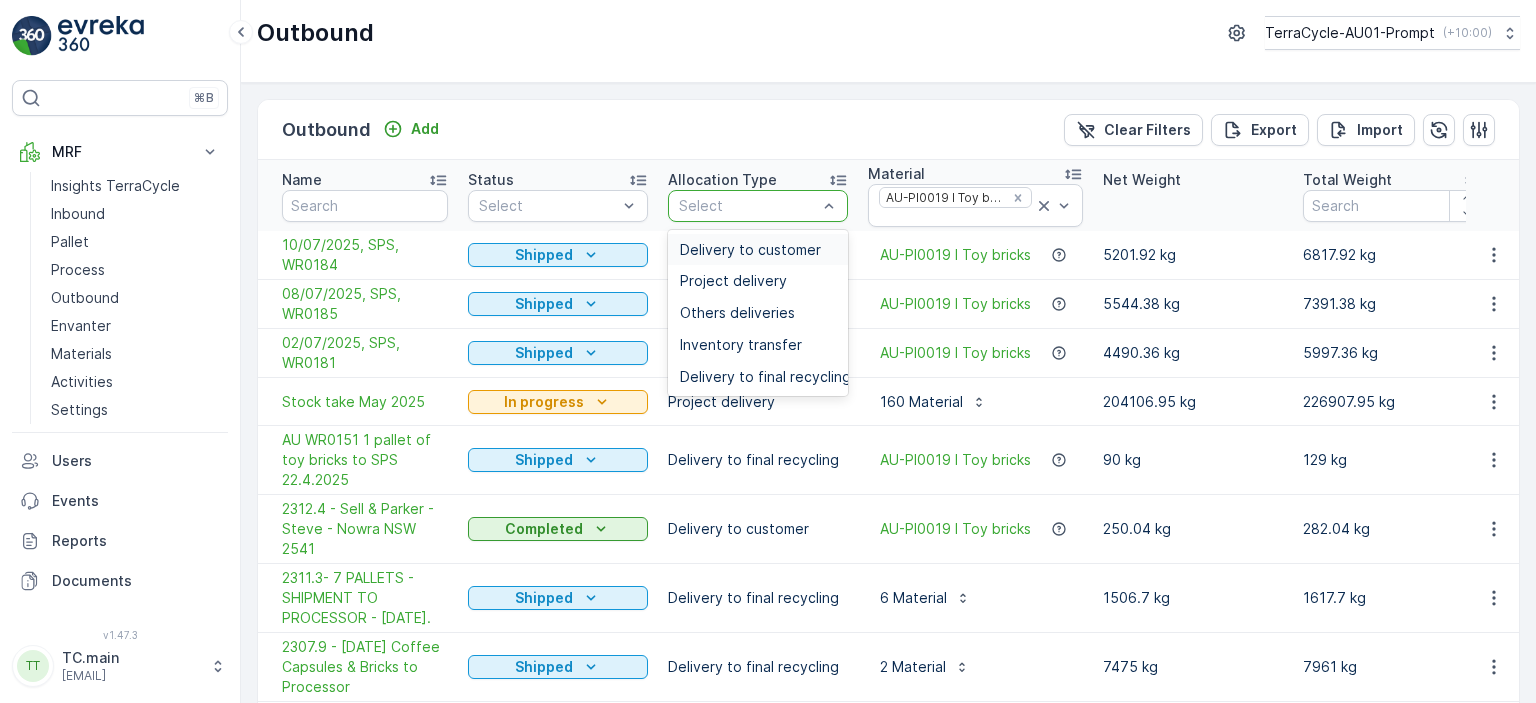 click on "Delivery to customer" at bounding box center (750, 250) 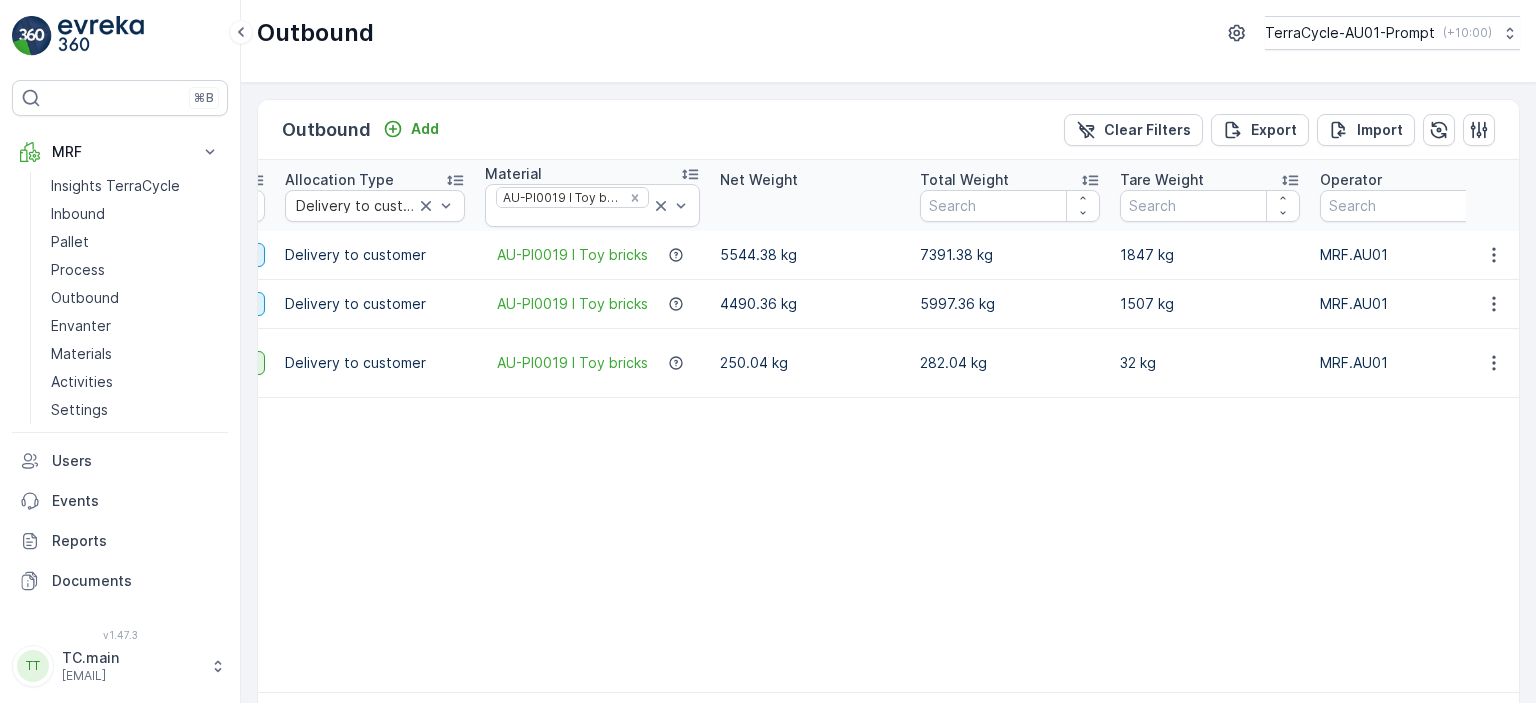 scroll, scrollTop: 0, scrollLeft: 0, axis: both 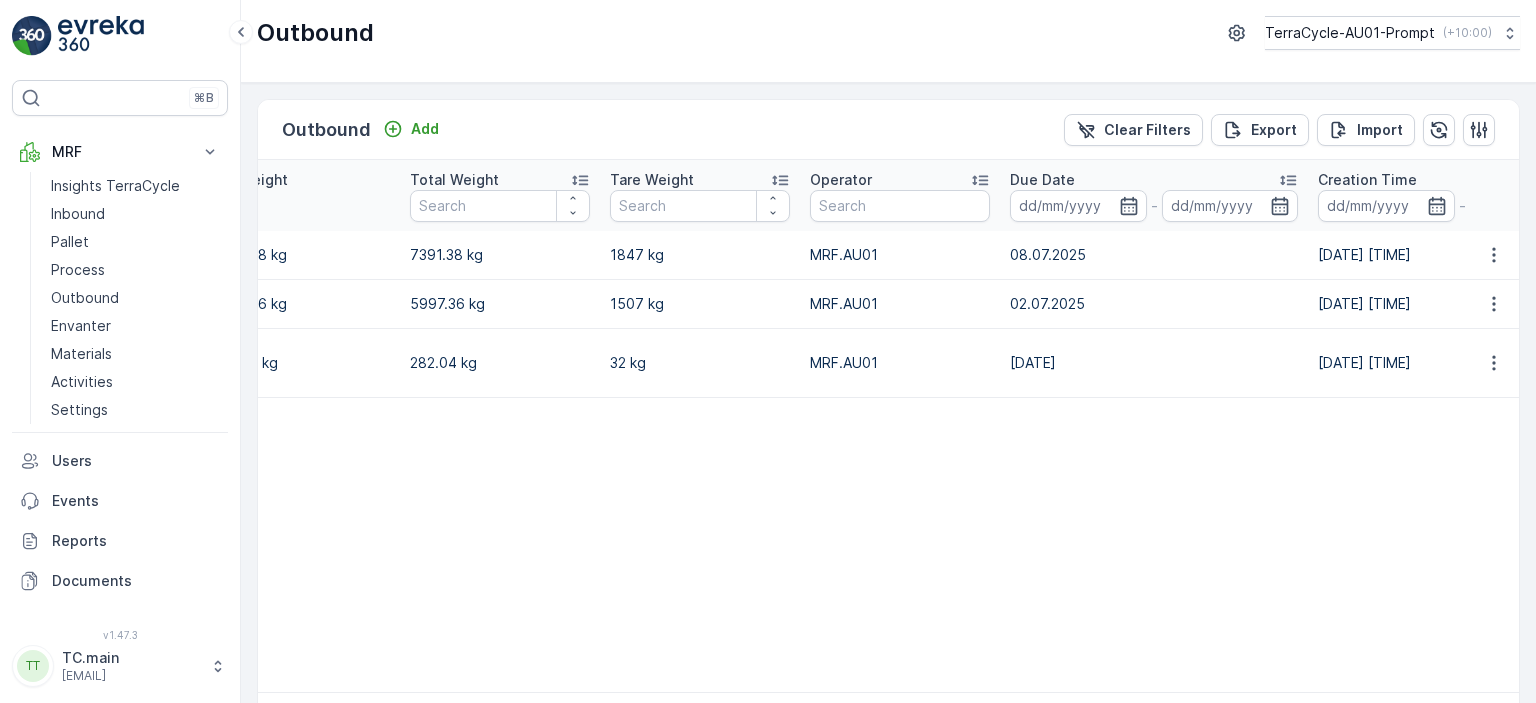 click on "Name Status Select Allocation Type Delivery to customer Material AU-PI0019 I Toy bricks Net Weight Total Weight Tare Weight Operator Due Date - Creation Time - Last Update Time - Pallet Number [DATE], SPS, WR0185 Shipped Delivery to customer AU-PI0019 I Toy bricks 5544.38   kg 7391.38   kg 1847   kg MRF.AU01 [DATE] [DATE] [TIME] [DATE] [TIME] 70 [DATE], SPS, WR0181 Shipped Delivery to customer AU-PI0019 I Toy bricks 4490.36   kg 5997.36   kg 1507   kg MRF.AU01 [DATE] [DATE] [TIME] [DATE] [TIME] 56 2312.4 - Sell & Parker - Steve - Nowra NSW 2541 Completed Delivery to customer AU-PI0019 I Toy bricks 250.04   kg 282.04   kg 32   kg MRF.AU01 [DATE] [DATE] [TIME] [DATE] [TIME] 2" at bounding box center (771, 426) 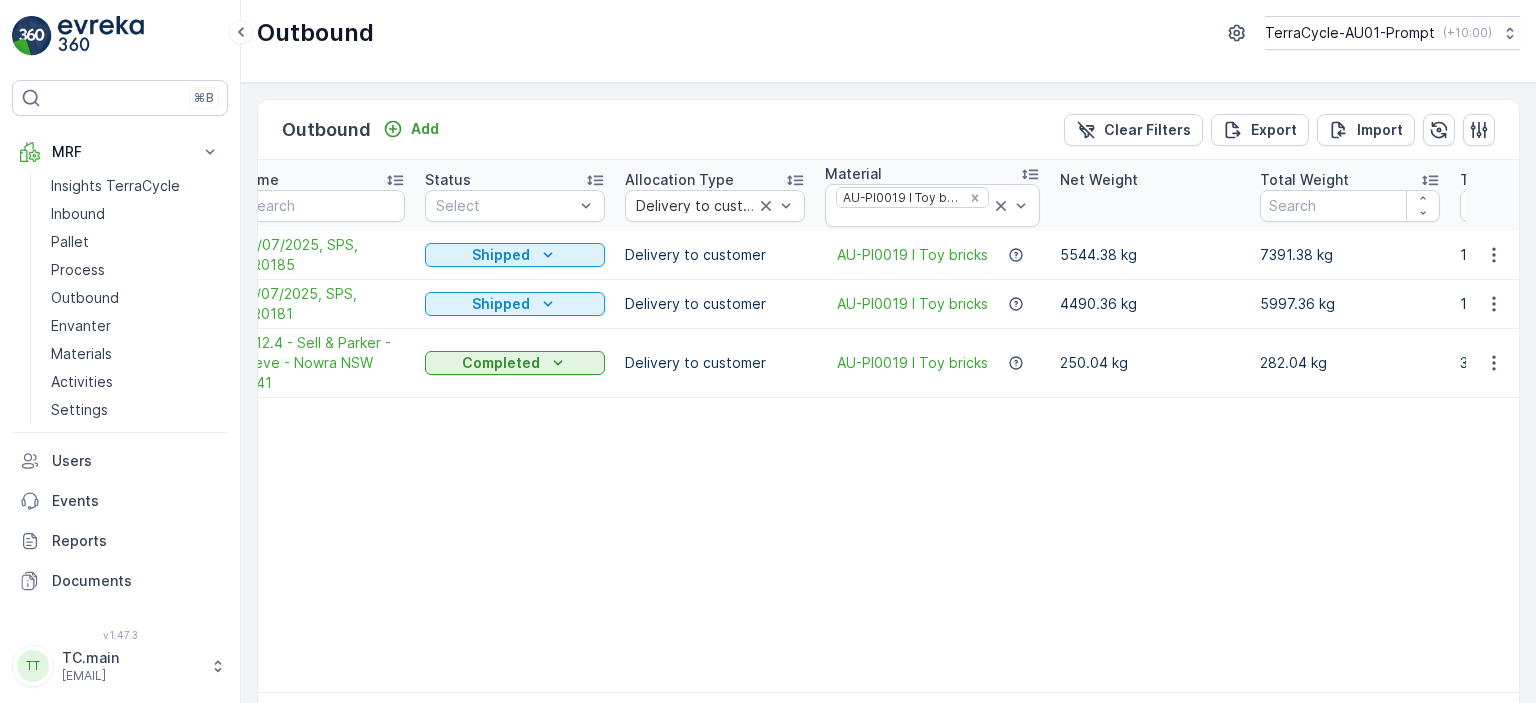 scroll, scrollTop: 0, scrollLeft: 0, axis: both 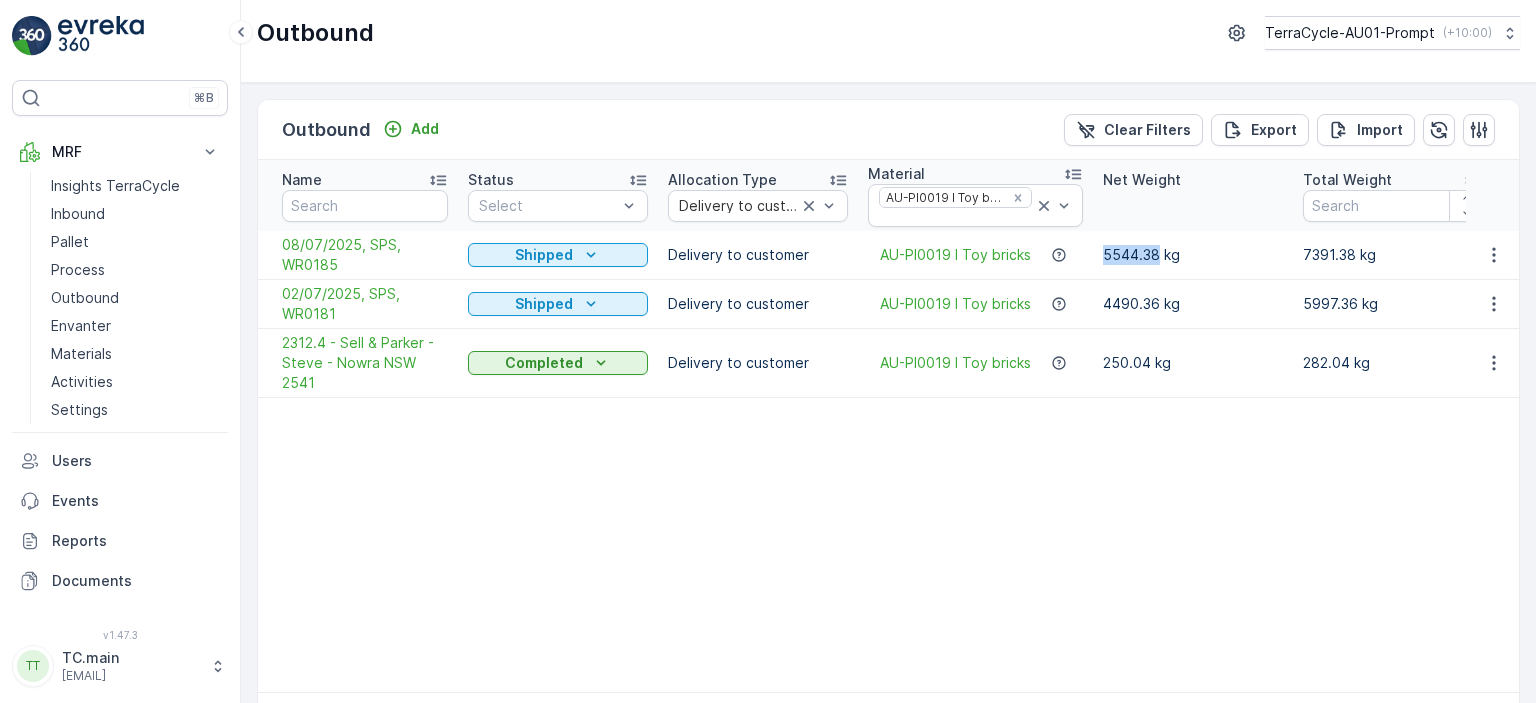 drag, startPoint x: 1155, startPoint y: 251, endPoint x: 1092, endPoint y: 253, distance: 63.03174 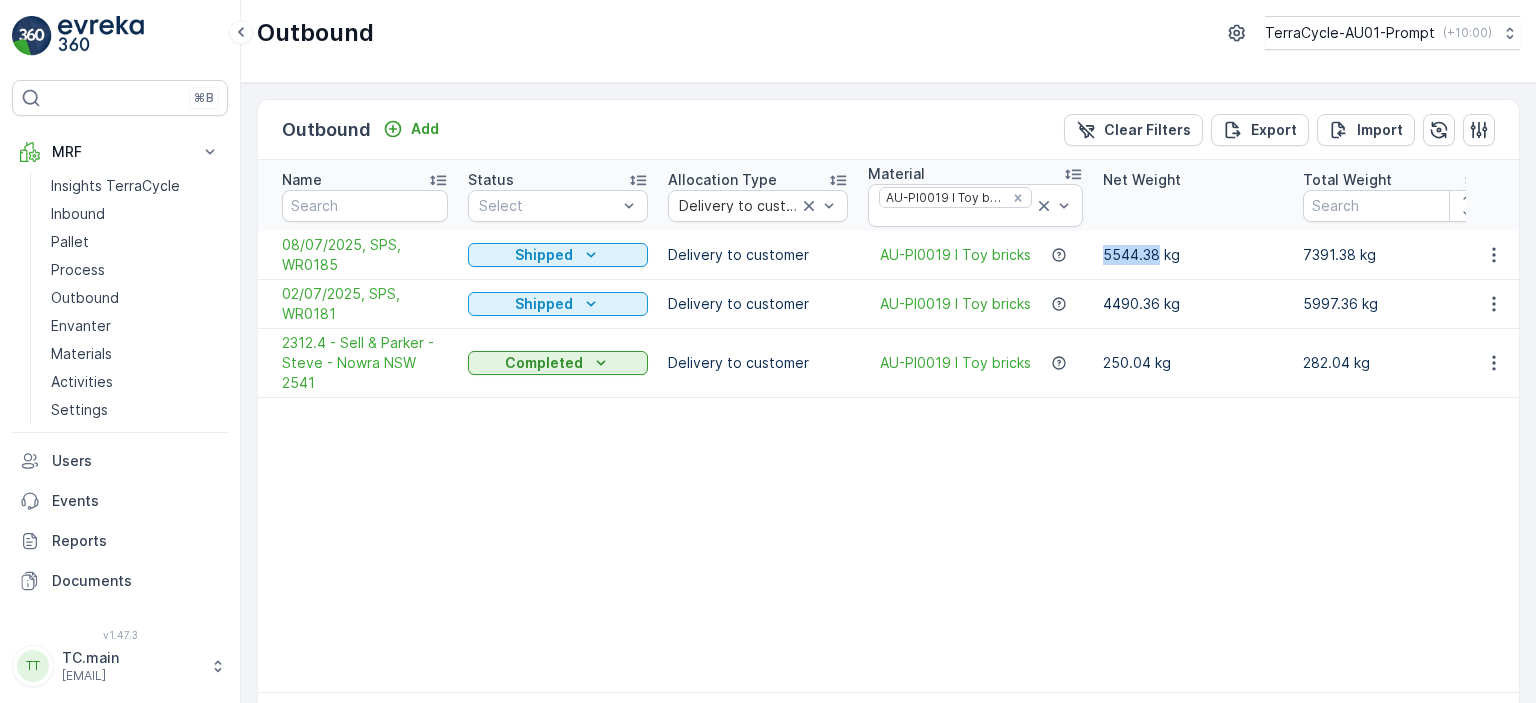 click on "5544.38   kg" at bounding box center [1193, 255] 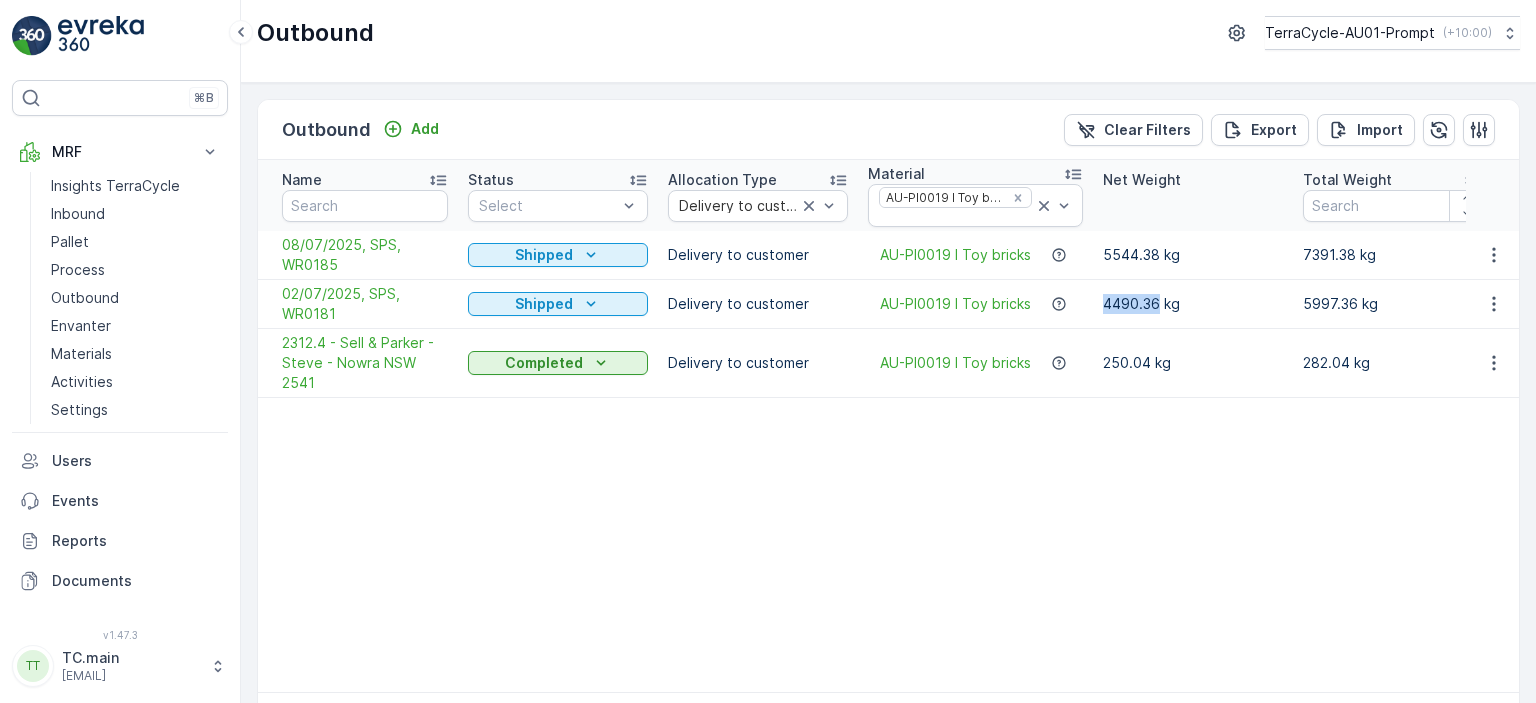 drag, startPoint x: 1155, startPoint y: 300, endPoint x: 1103, endPoint y: 301, distance: 52.009613 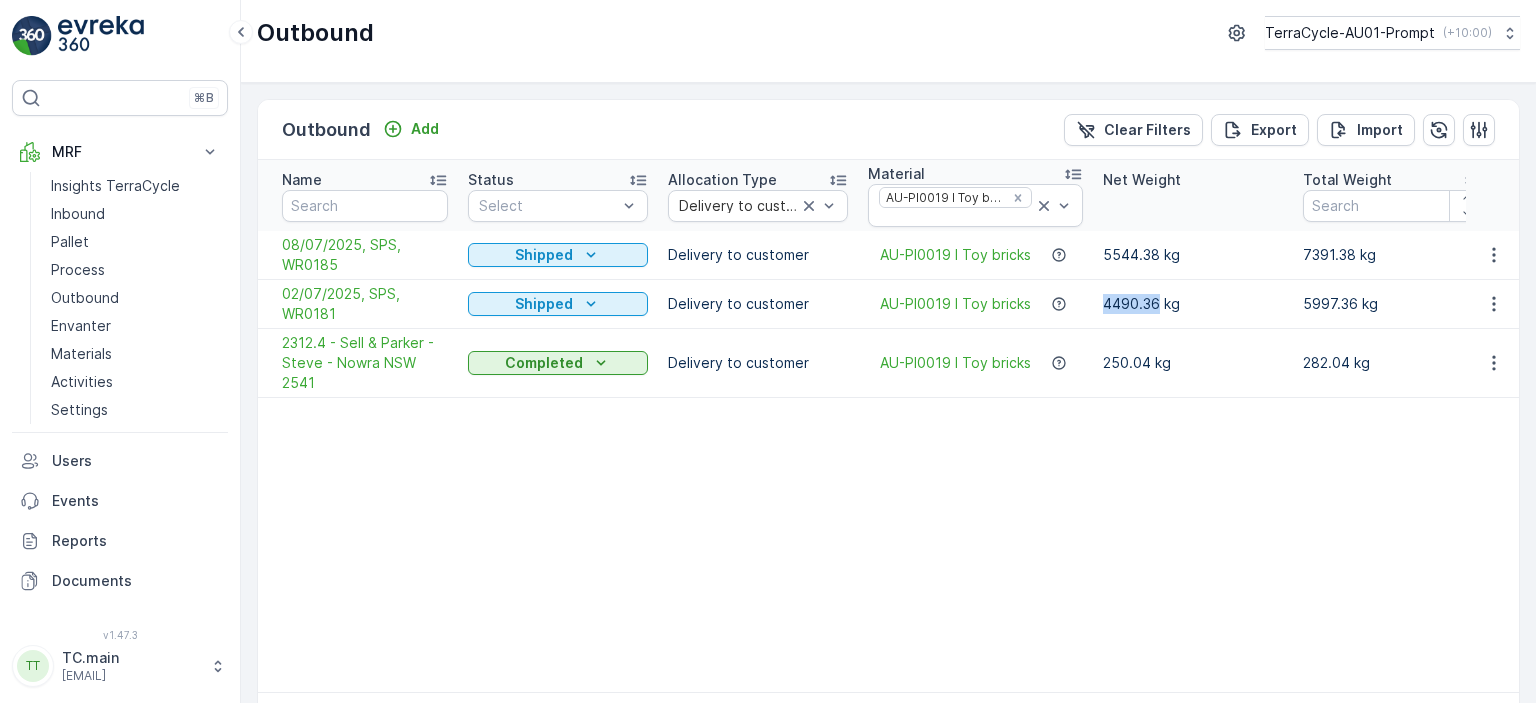 click on "4490.36   kg" at bounding box center [1193, 304] 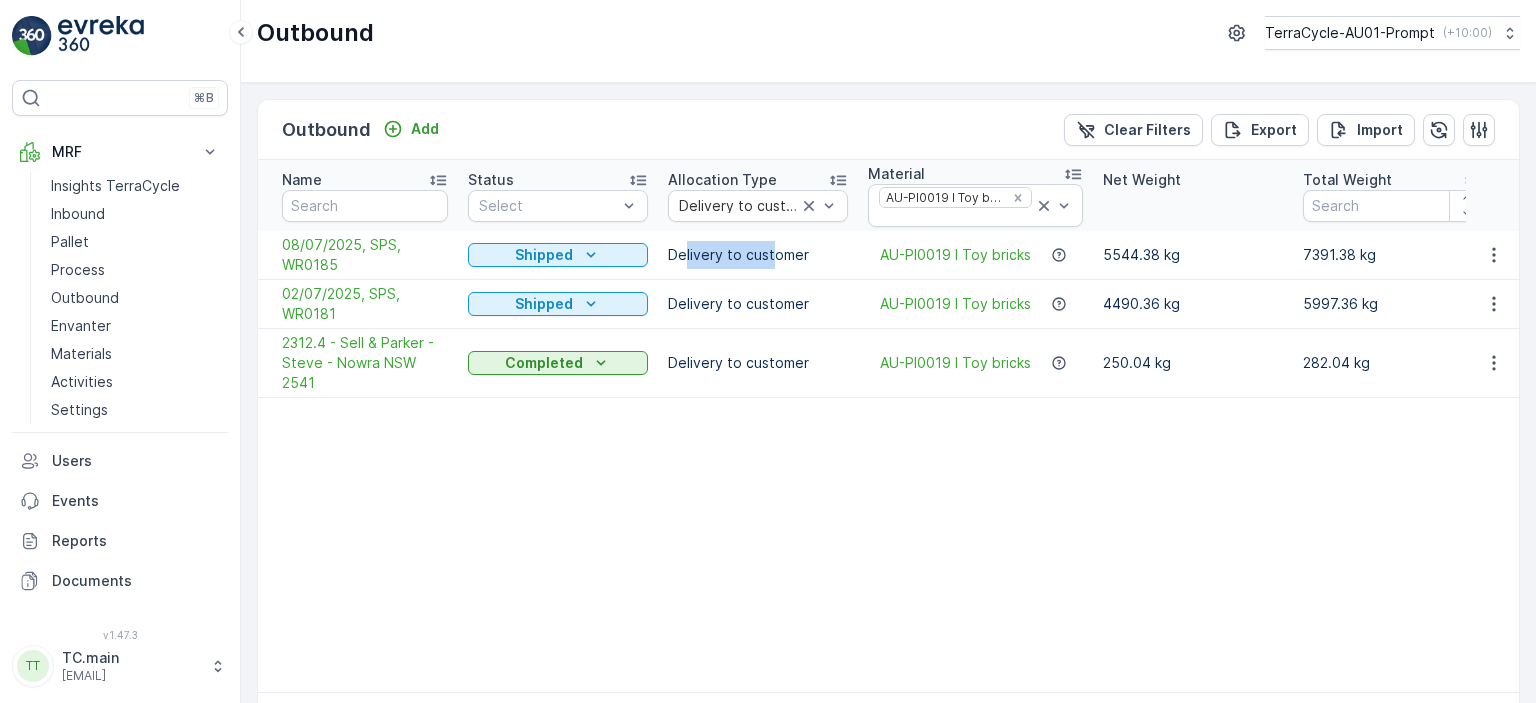 drag, startPoint x: 684, startPoint y: 251, endPoint x: 776, endPoint y: 253, distance: 92.021736 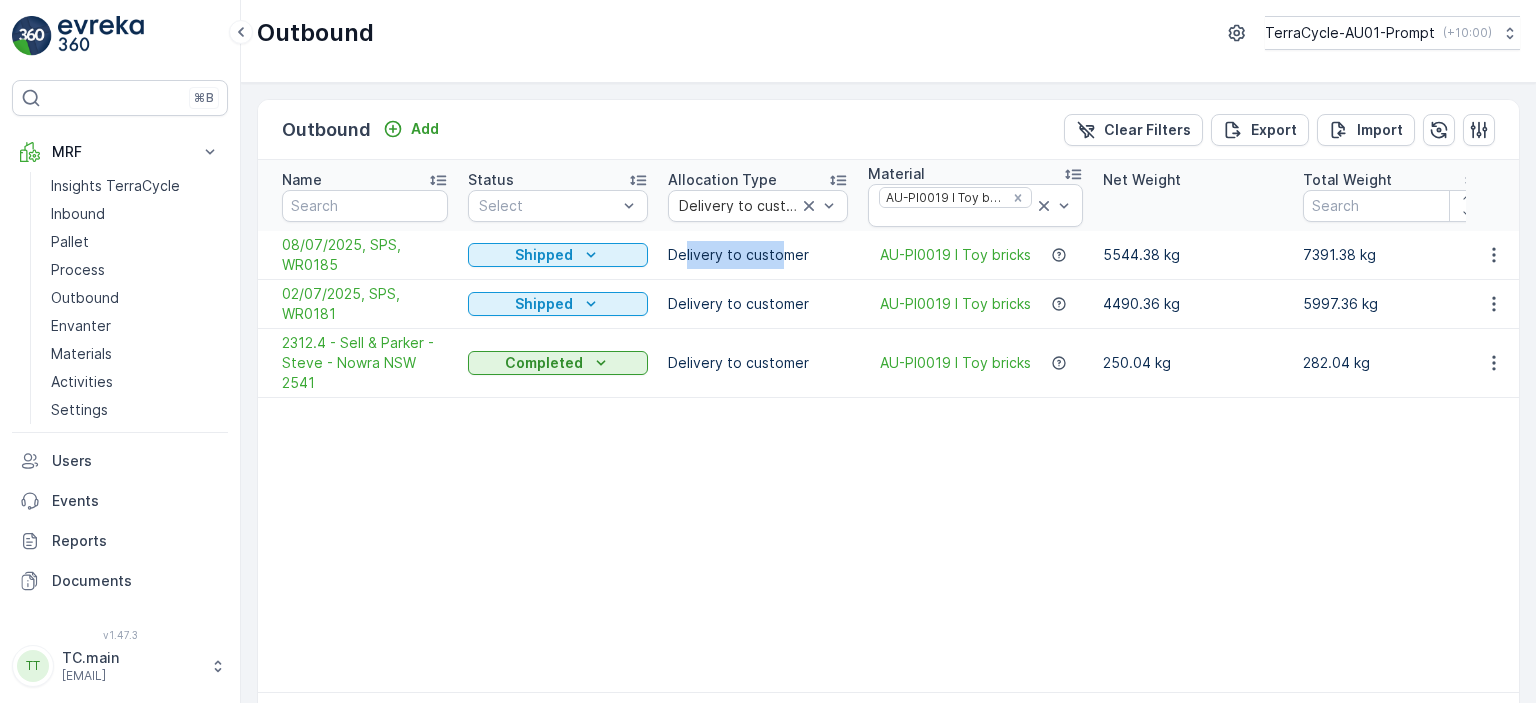 click on "Delivery to customer" at bounding box center [758, 255] 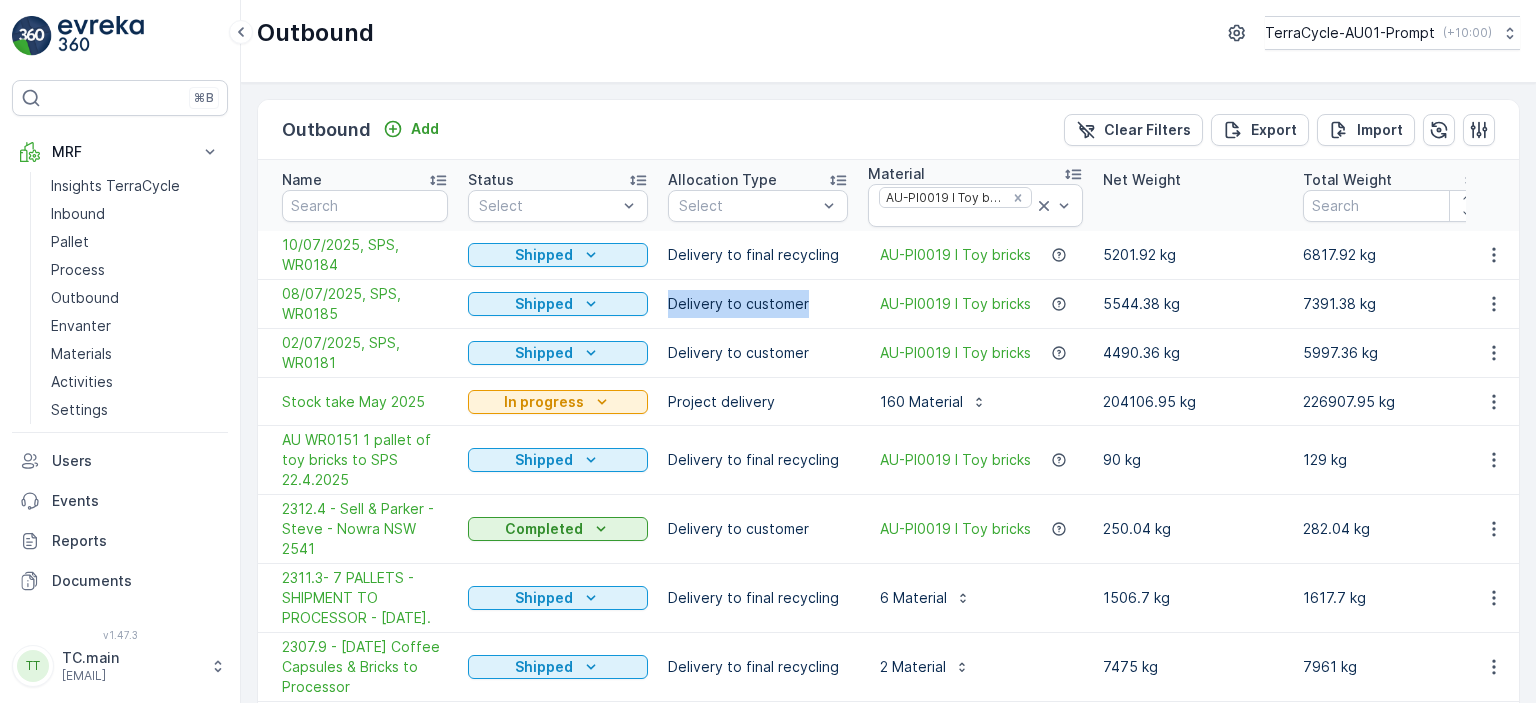 drag, startPoint x: 823, startPoint y: 303, endPoint x: 656, endPoint y: 311, distance: 167.19151 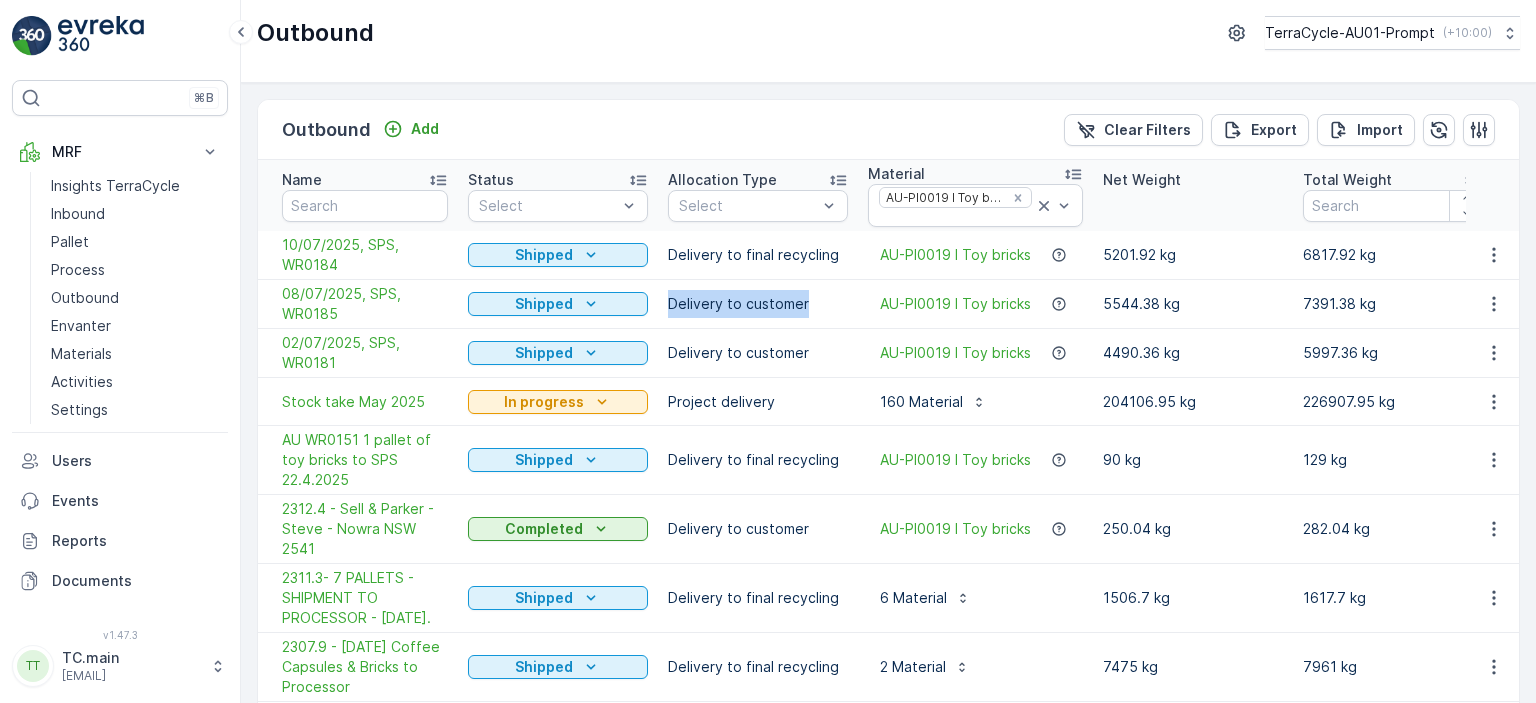 click on "[DATE], SPS, WR0185 Shipped Delivery to customer AU-PI0019 I Toy bricks 5544.38   kg 7391.38   kg 1847   kg MRF.AU01 [DATE] [DATE] [TIME] [DATE] [TIME] 70" at bounding box center [1664, 304] 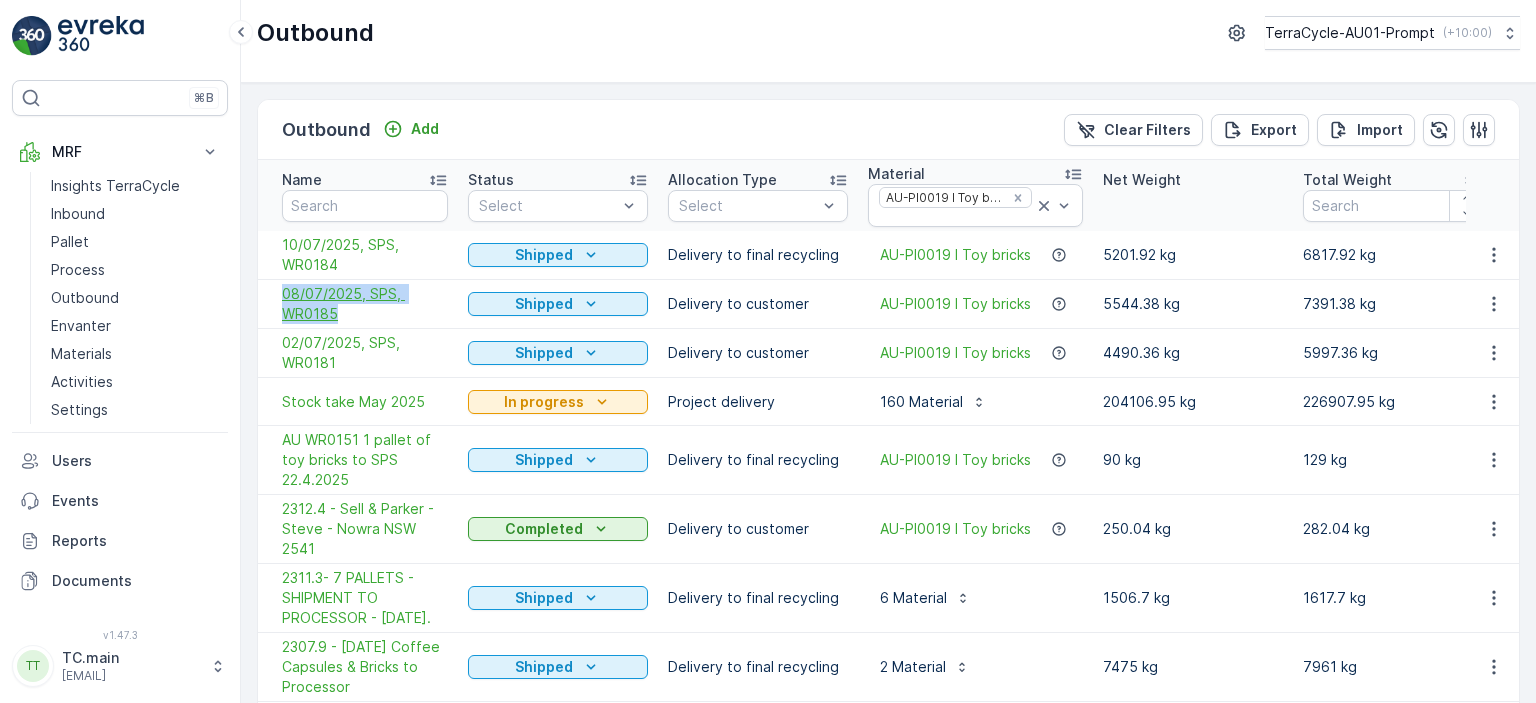 drag, startPoint x: 268, startPoint y: 286, endPoint x: 371, endPoint y: 313, distance: 106.48004 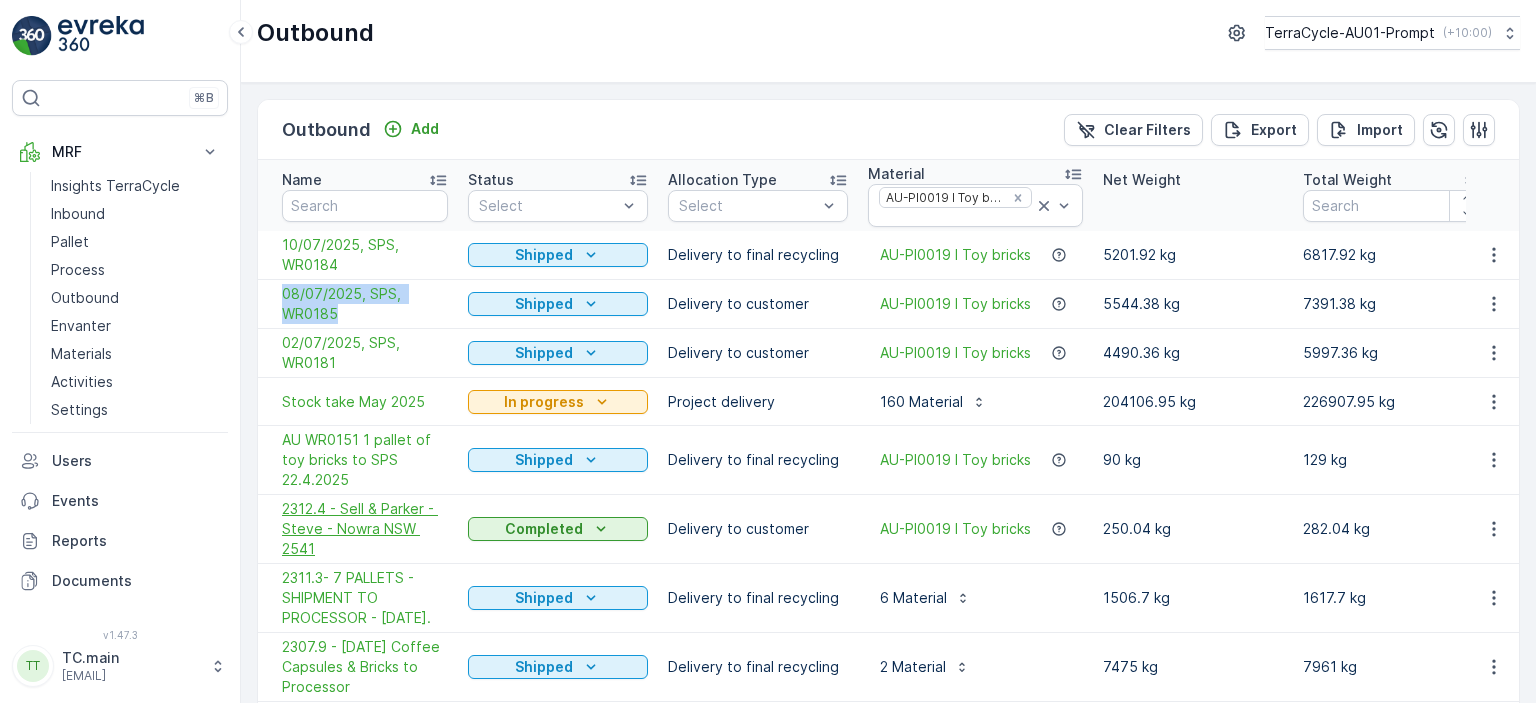 copy on "08/07/2025, SPS, WR0185" 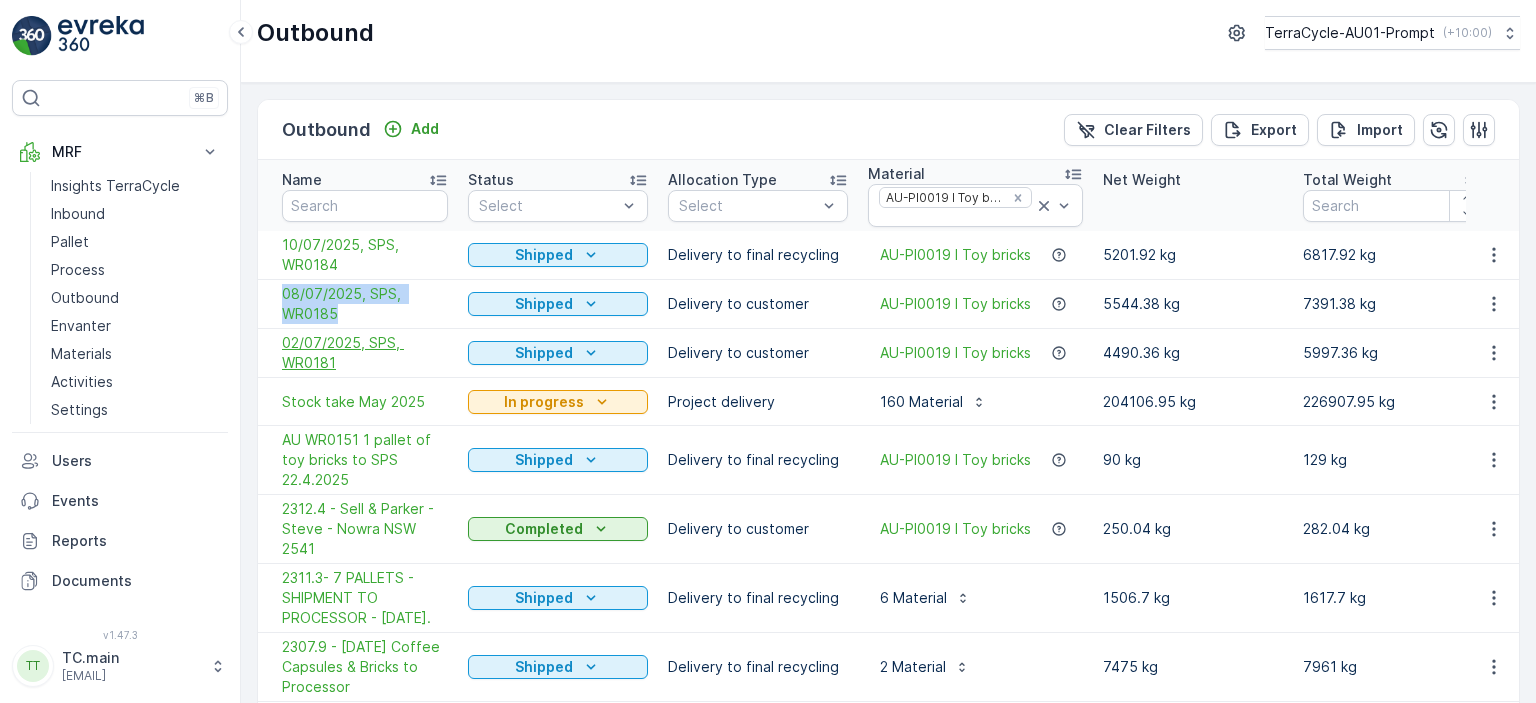click on "02/07/2025, SPS, WR0181" at bounding box center (365, 353) 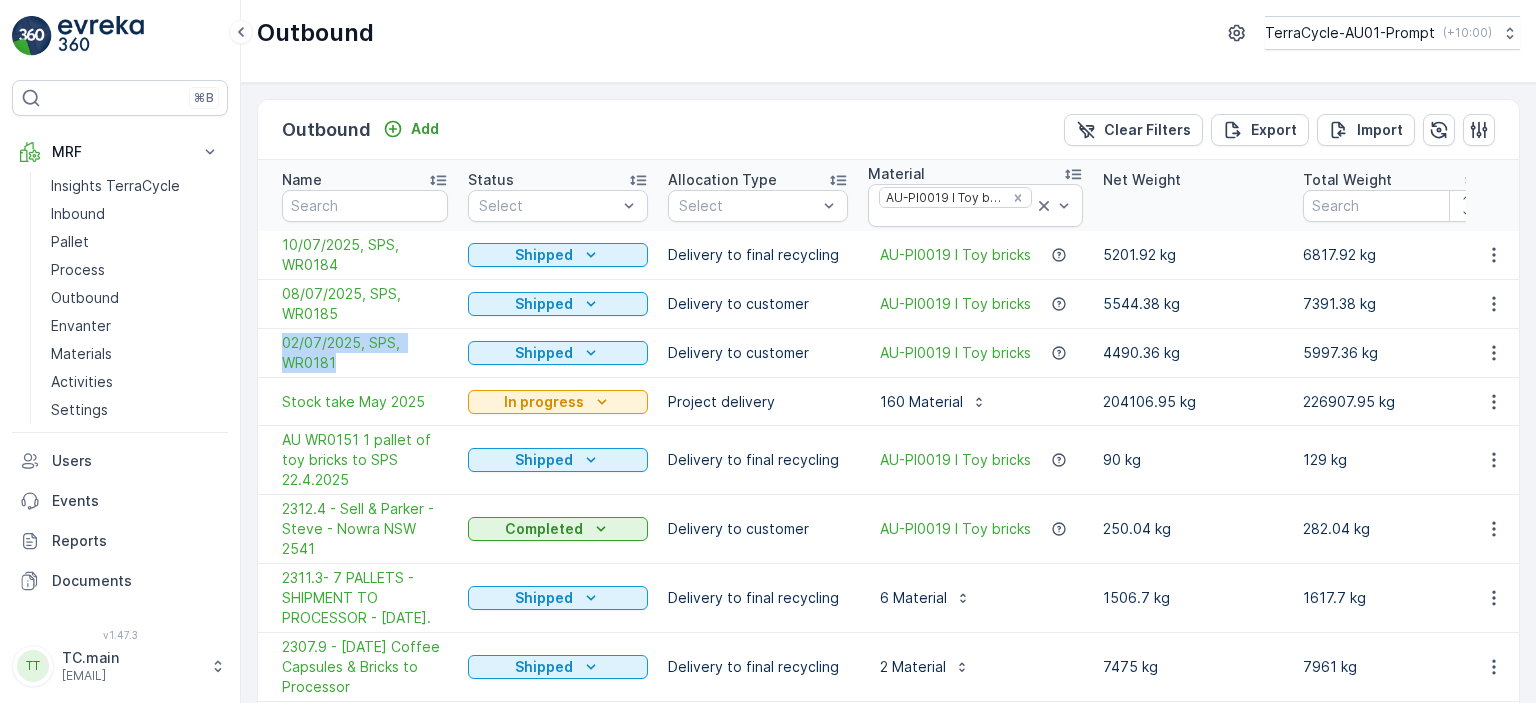 drag, startPoint x: 447, startPoint y: 371, endPoint x: 280, endPoint y: 339, distance: 170.03824 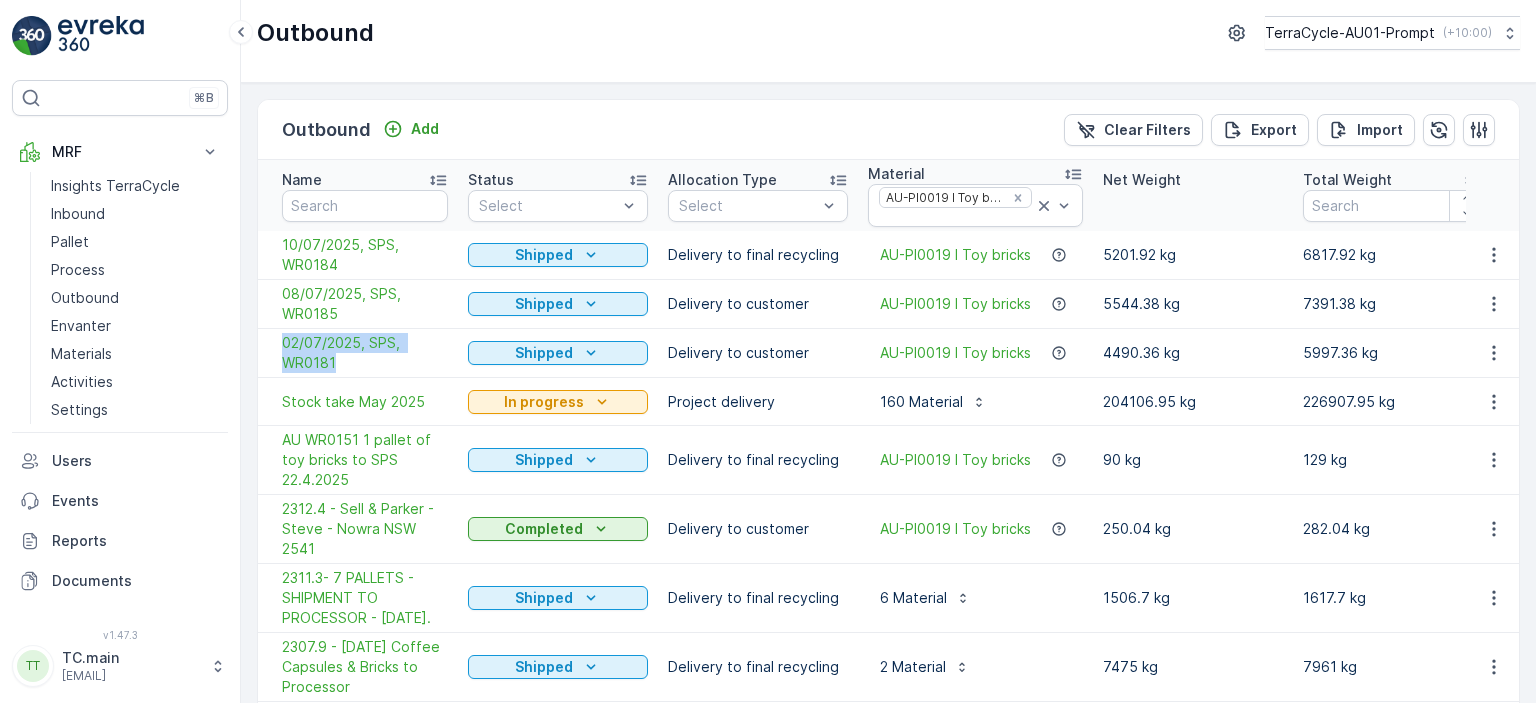 click on "02/07/2025, SPS, WR0181" at bounding box center (358, 353) 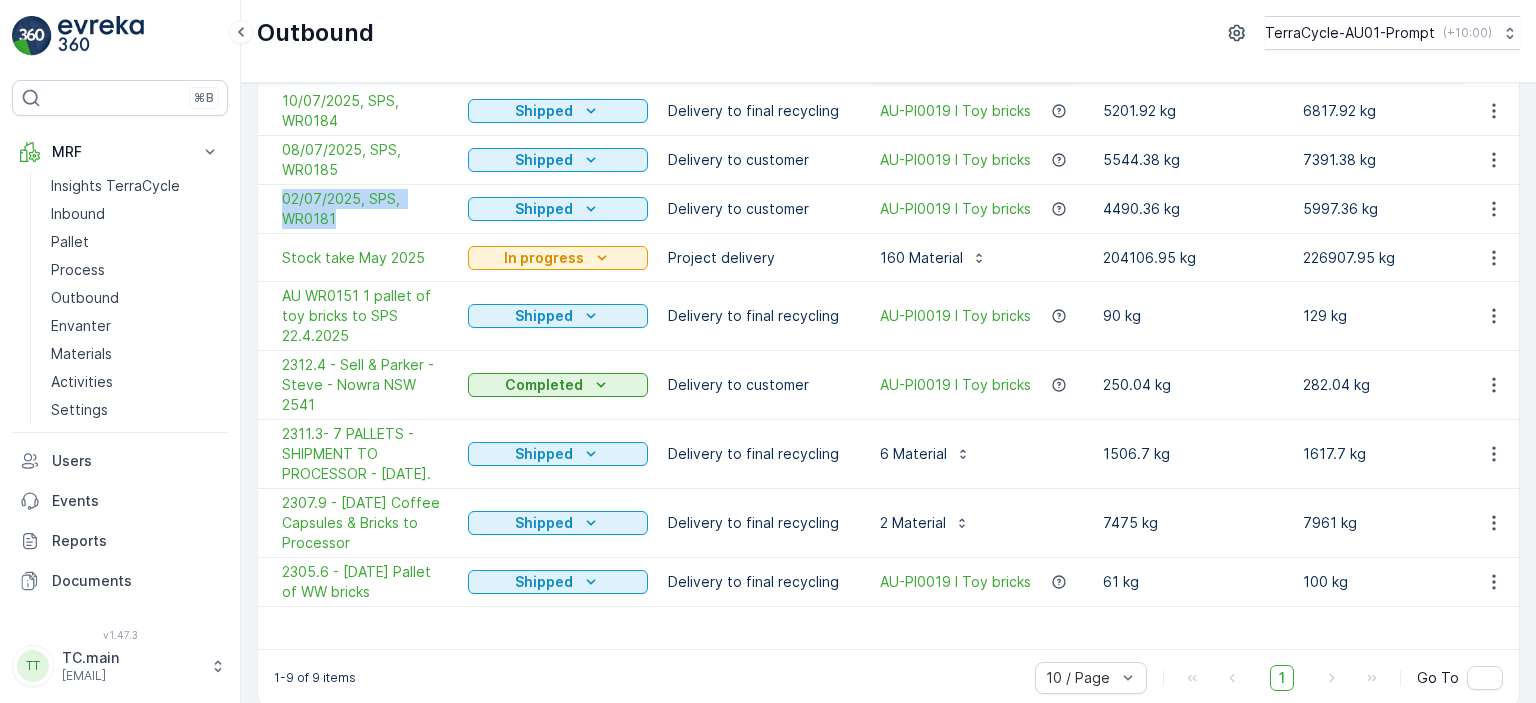 scroll, scrollTop: 189, scrollLeft: 0, axis: vertical 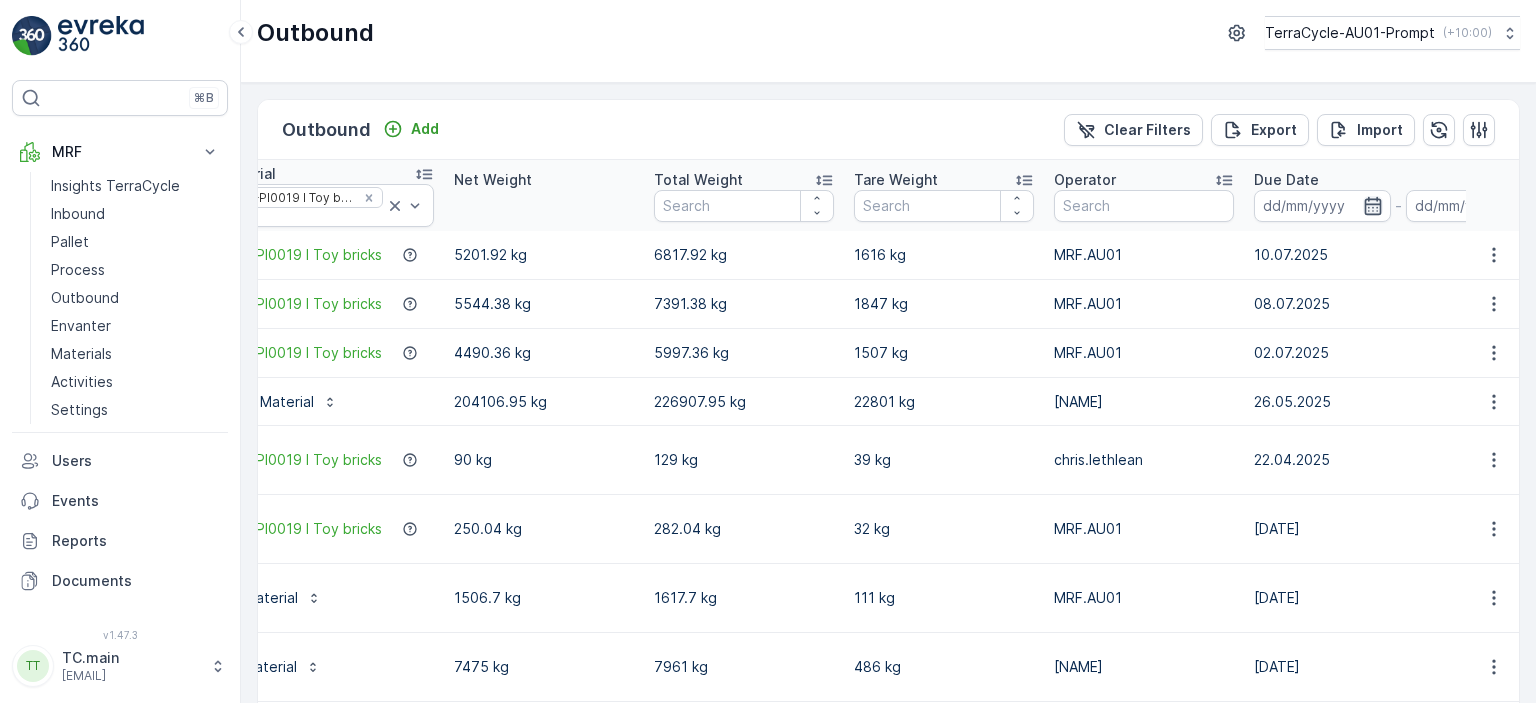 click 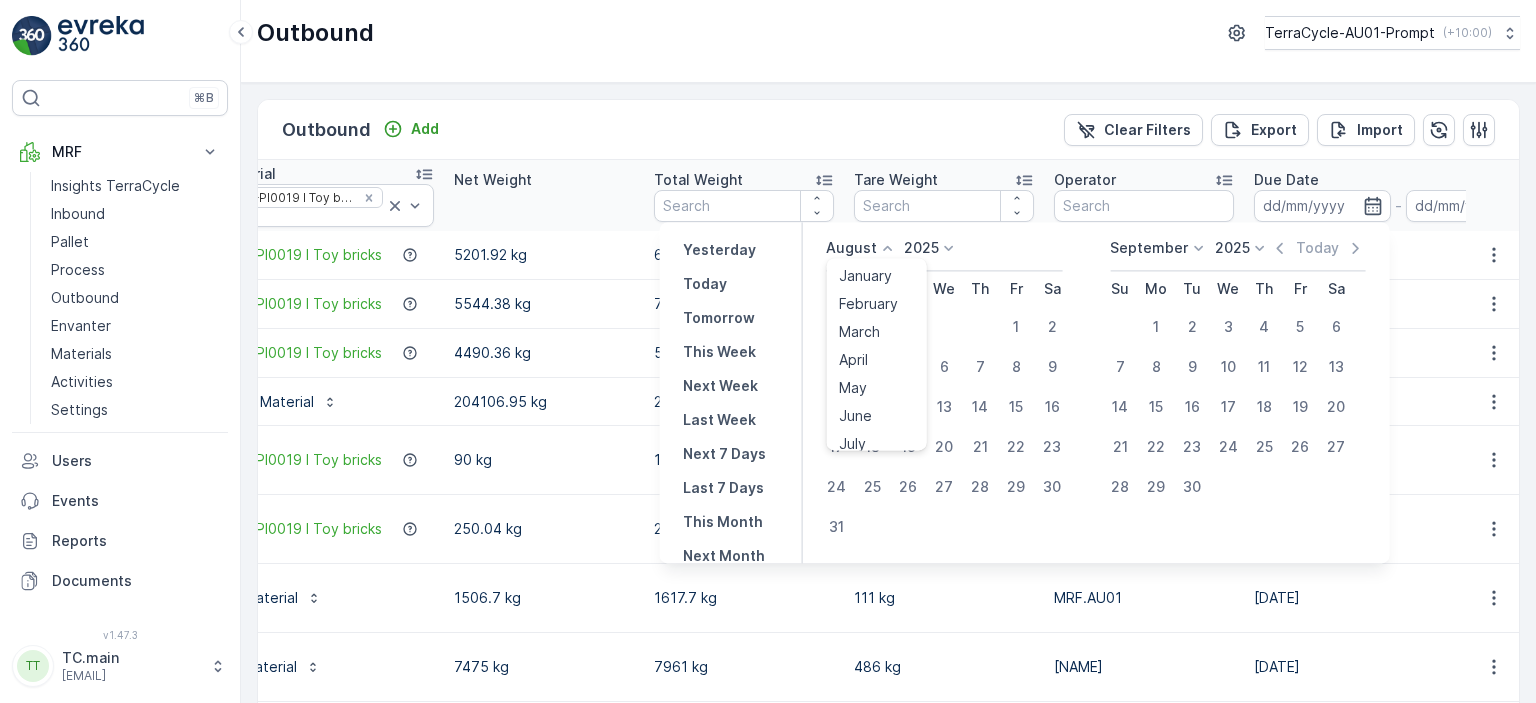 click 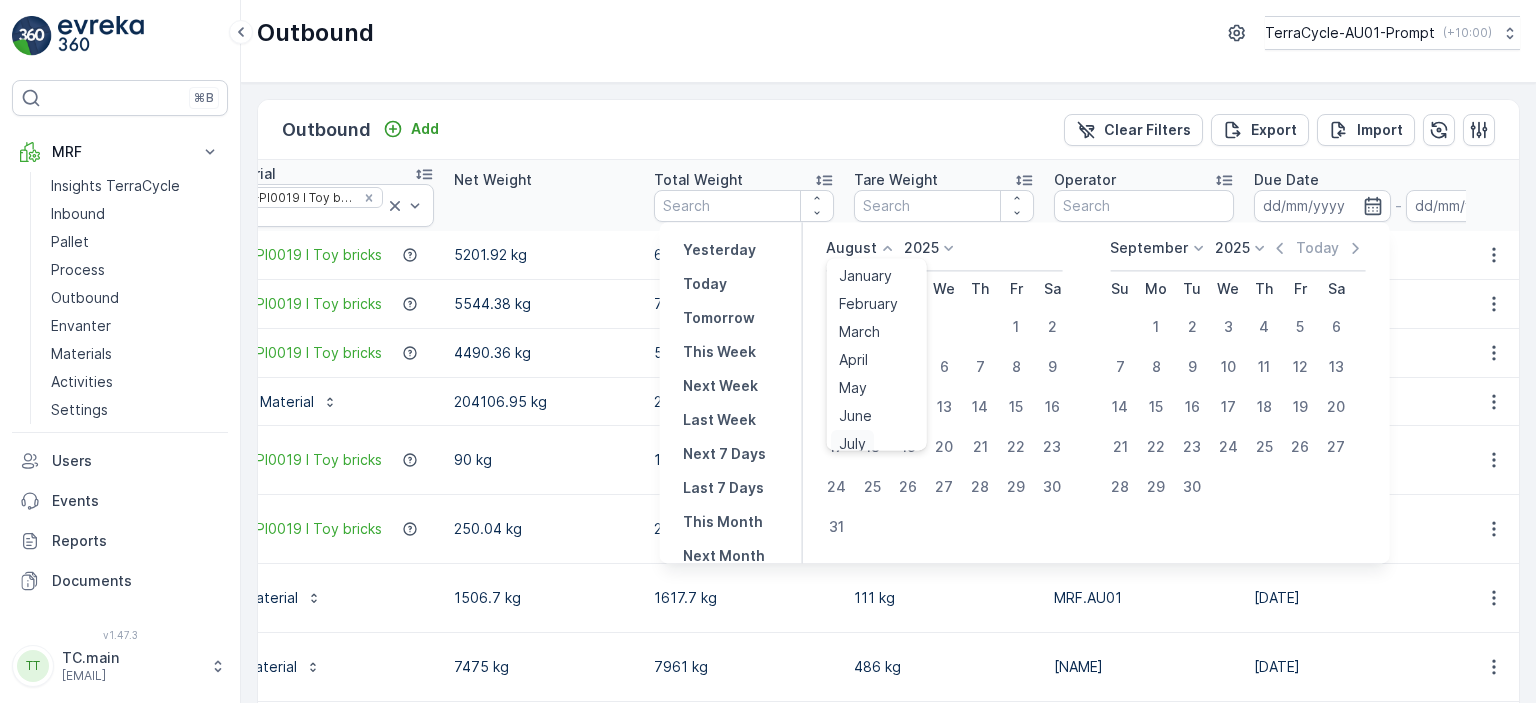 scroll, scrollTop: 8, scrollLeft: 0, axis: vertical 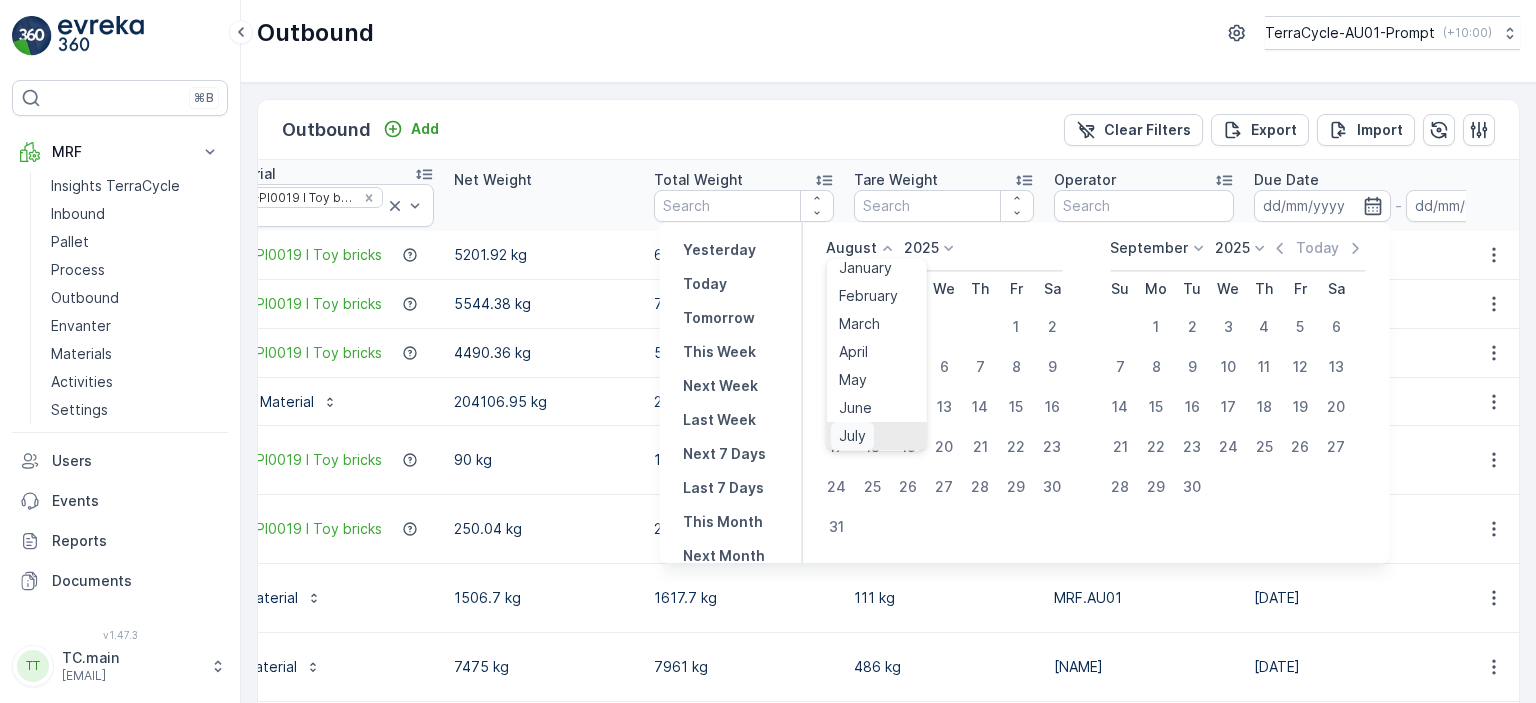 click on "July" at bounding box center (851, 436) 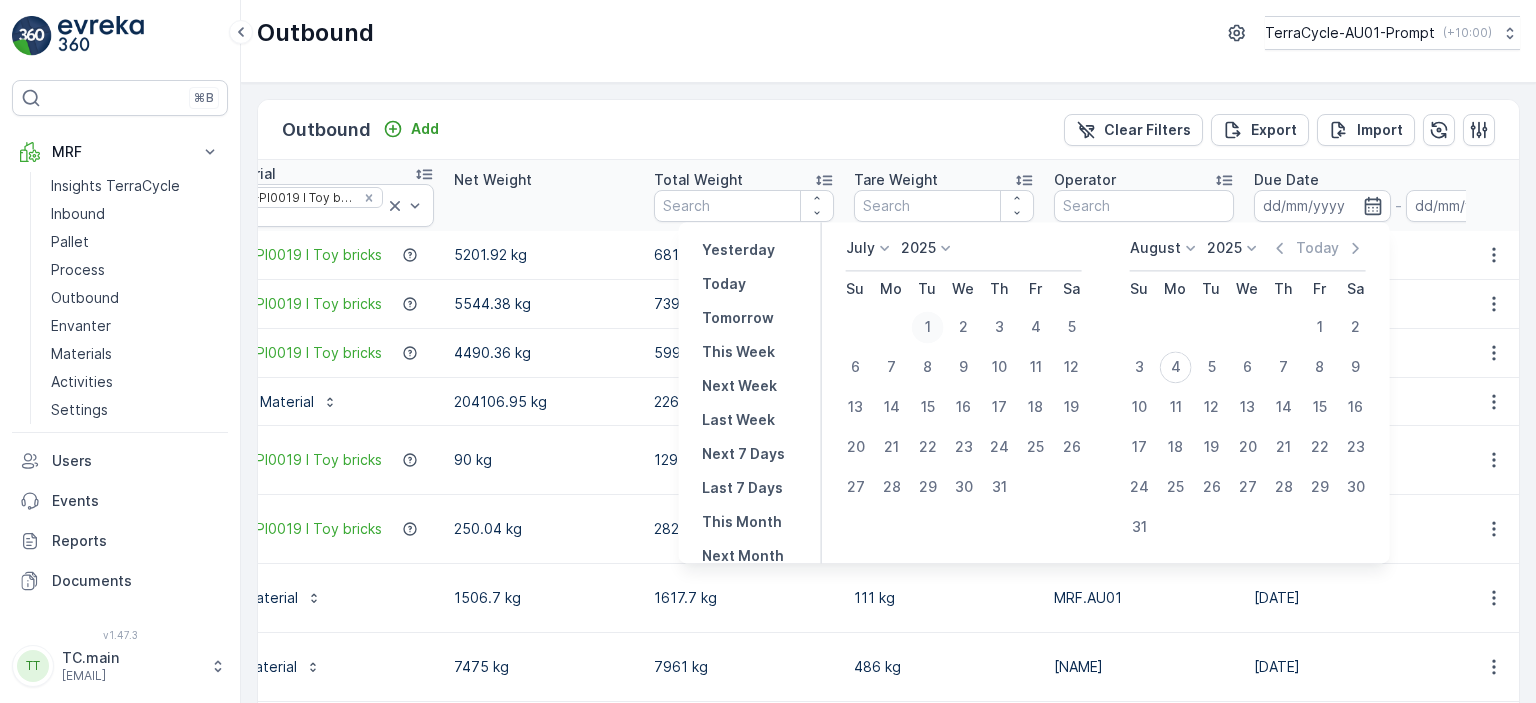 click on "1" at bounding box center (928, 327) 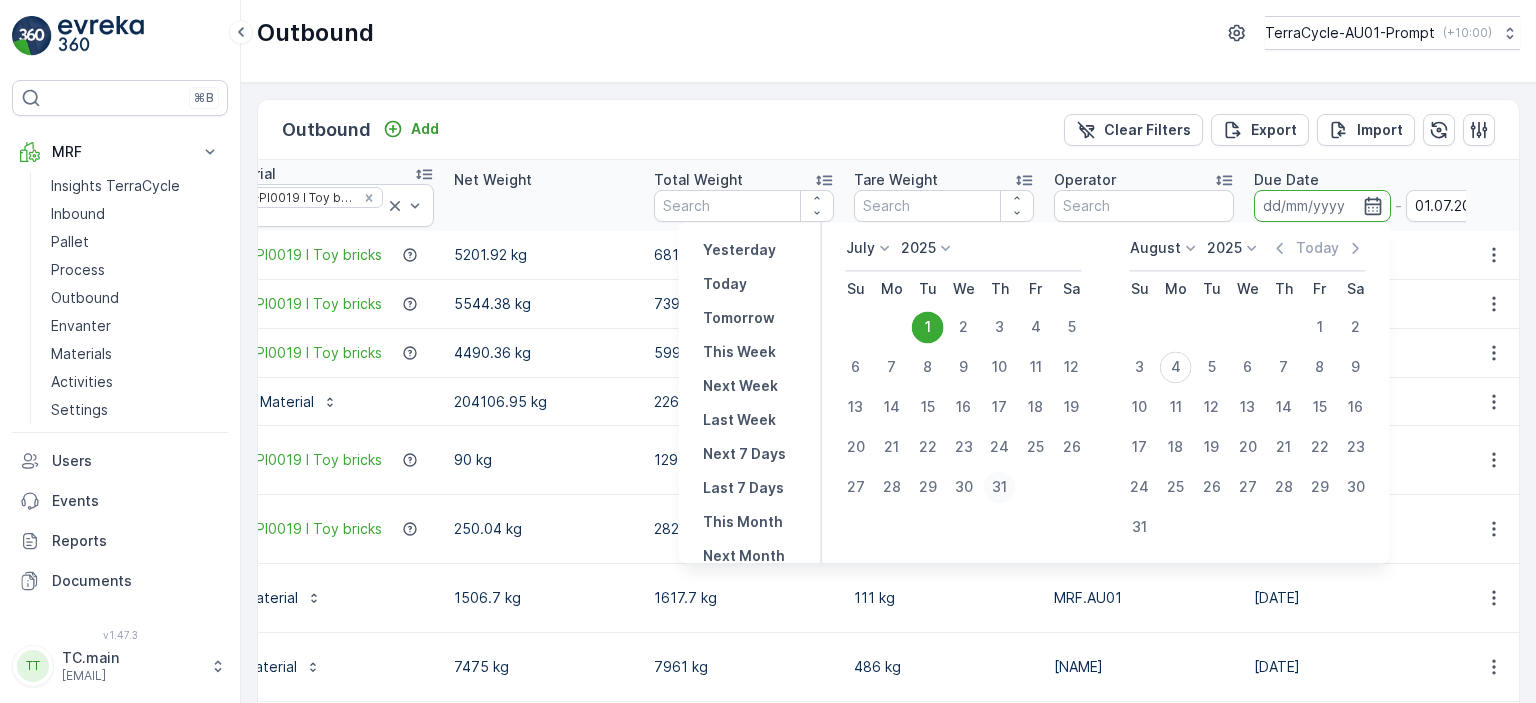 click on "31" at bounding box center [1000, 487] 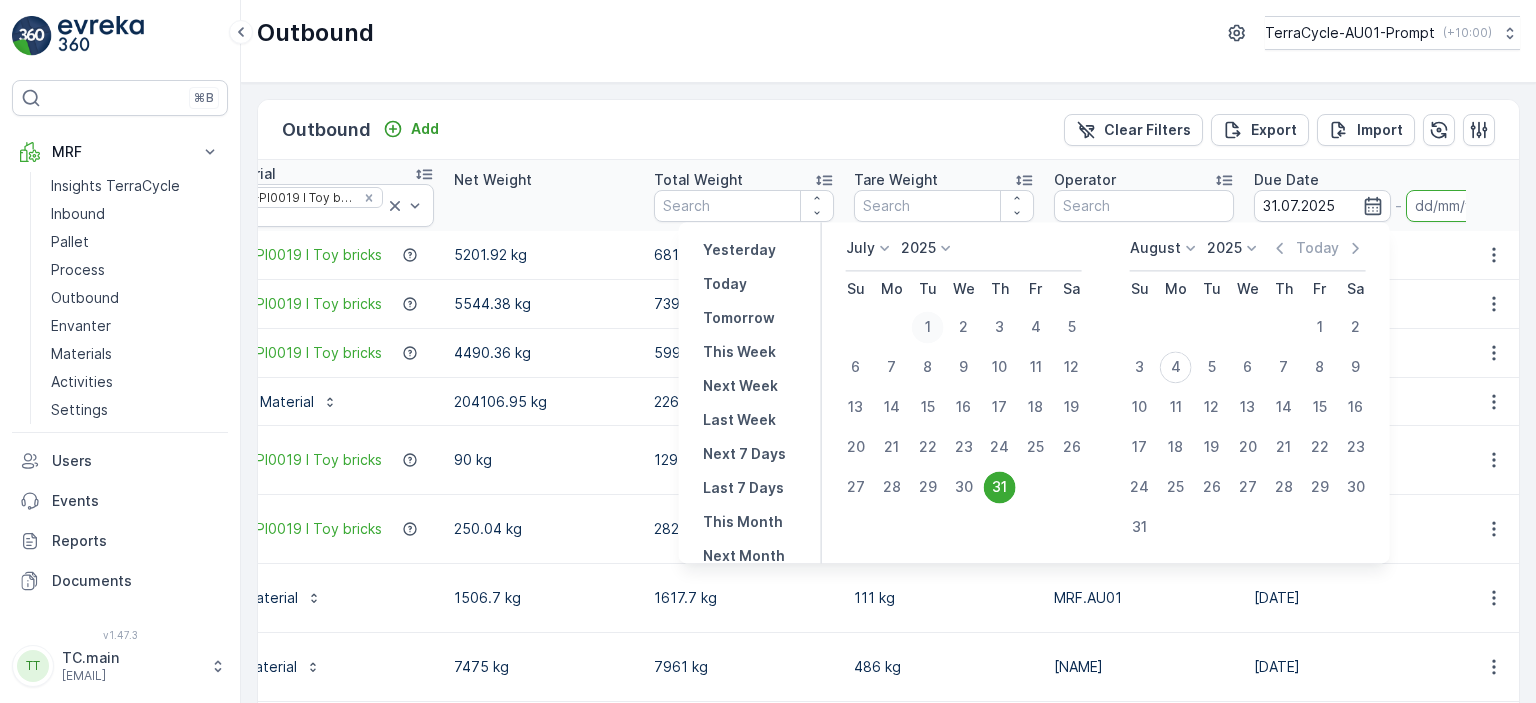 click on "1" at bounding box center [928, 327] 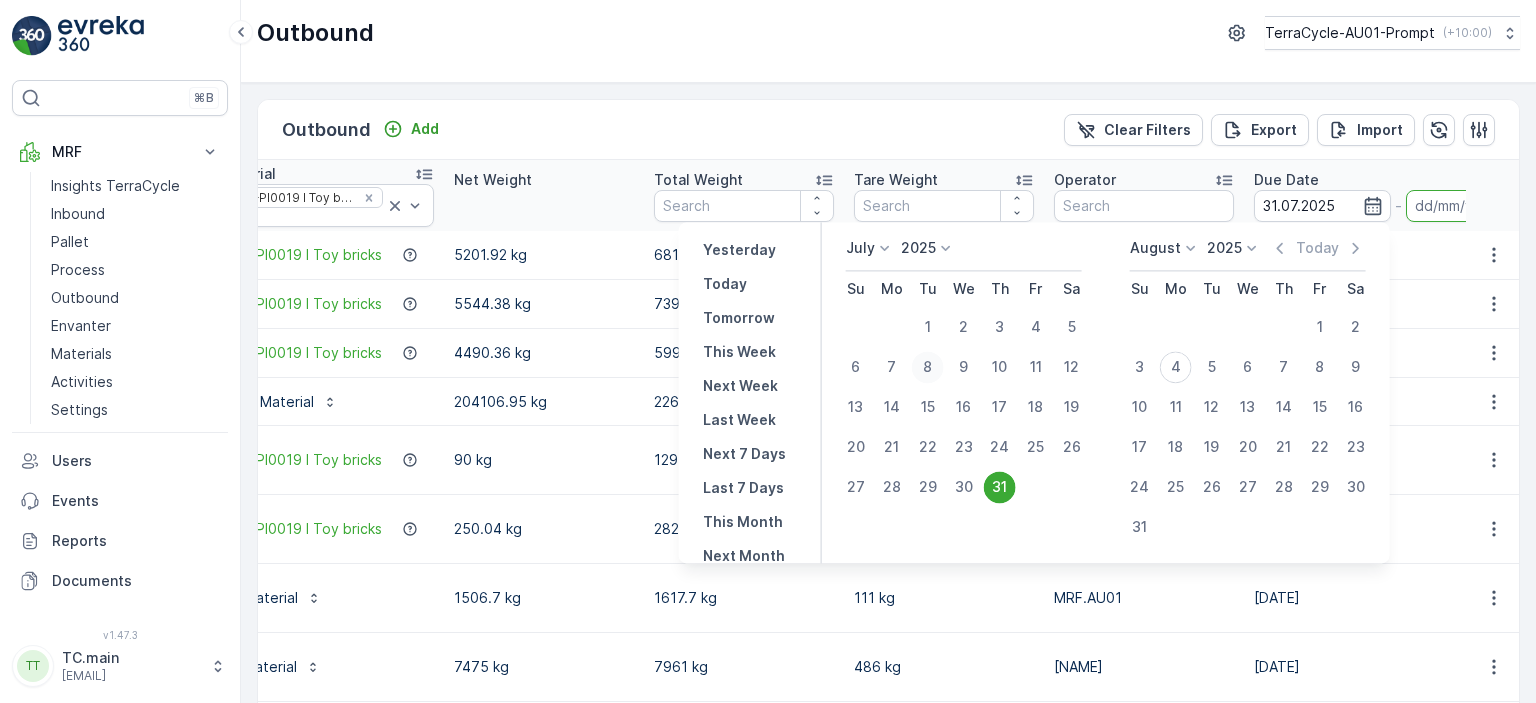 type on "01.07.2025" 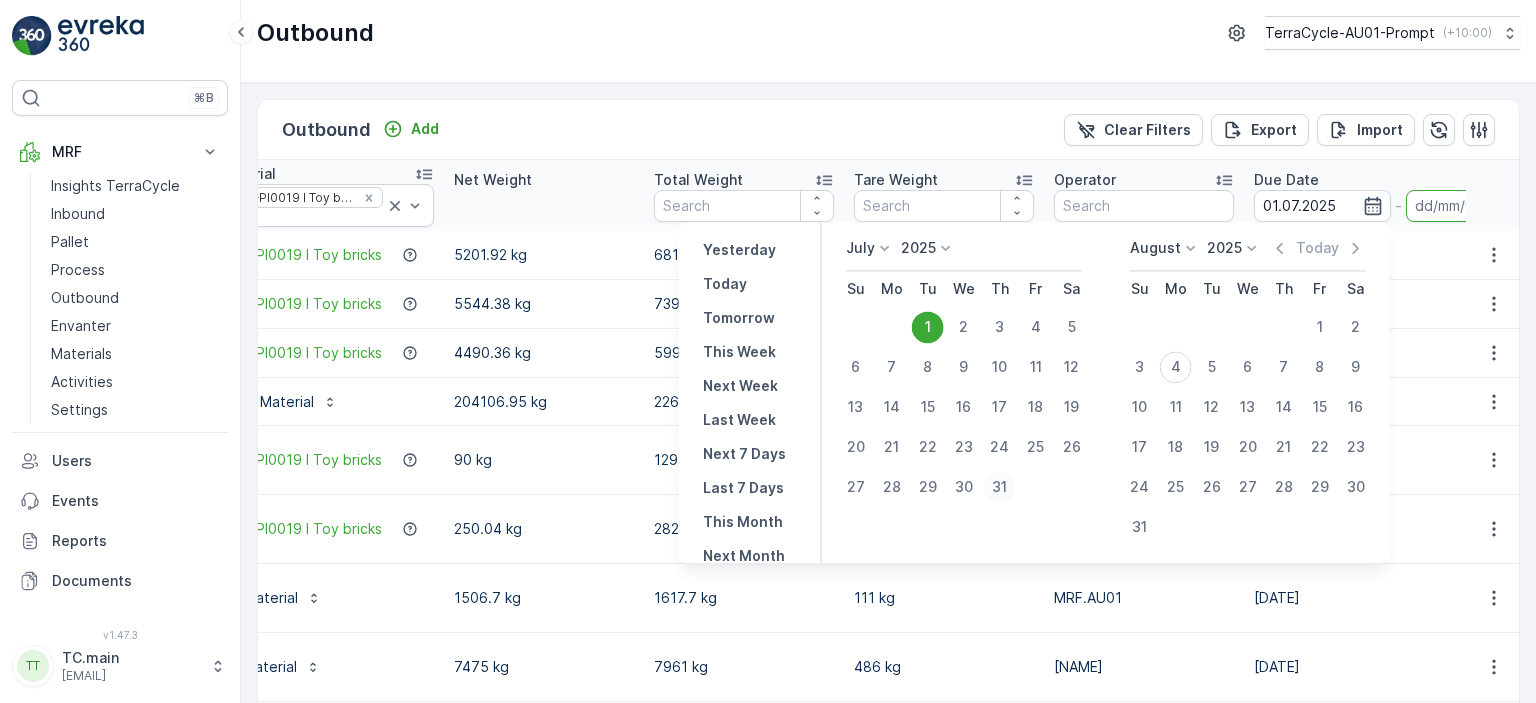 click on "31" at bounding box center [1000, 487] 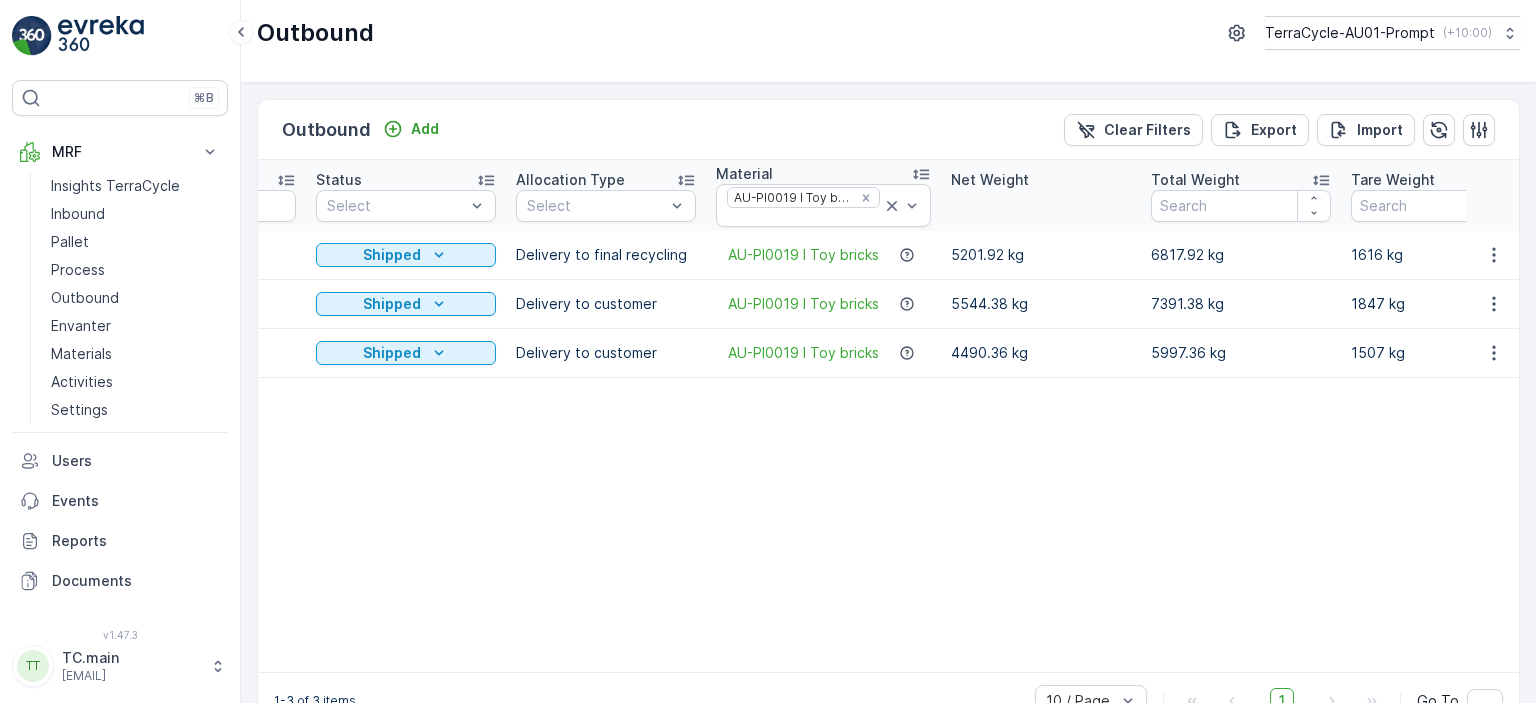 scroll, scrollTop: 0, scrollLeft: 0, axis: both 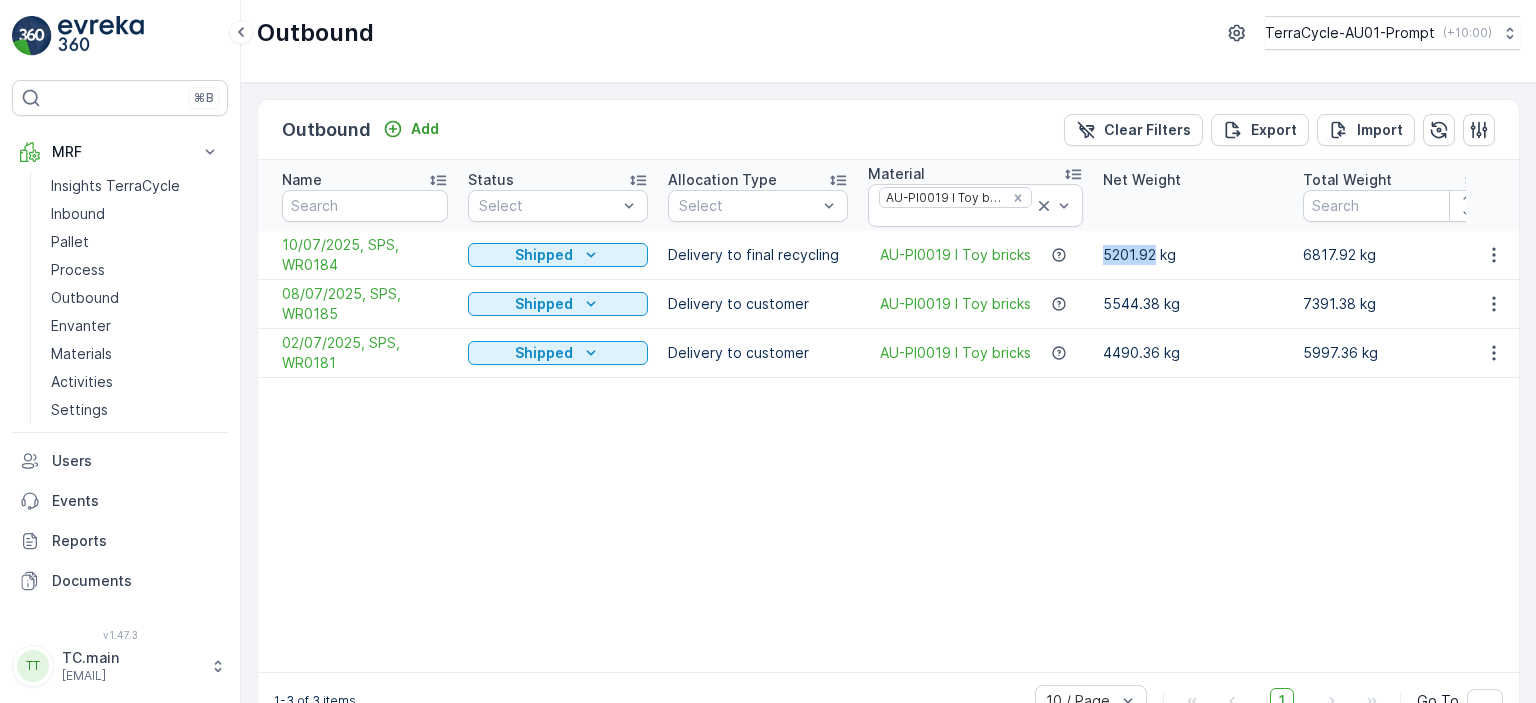 drag, startPoint x: 1103, startPoint y: 251, endPoint x: 1152, endPoint y: 256, distance: 49.25444 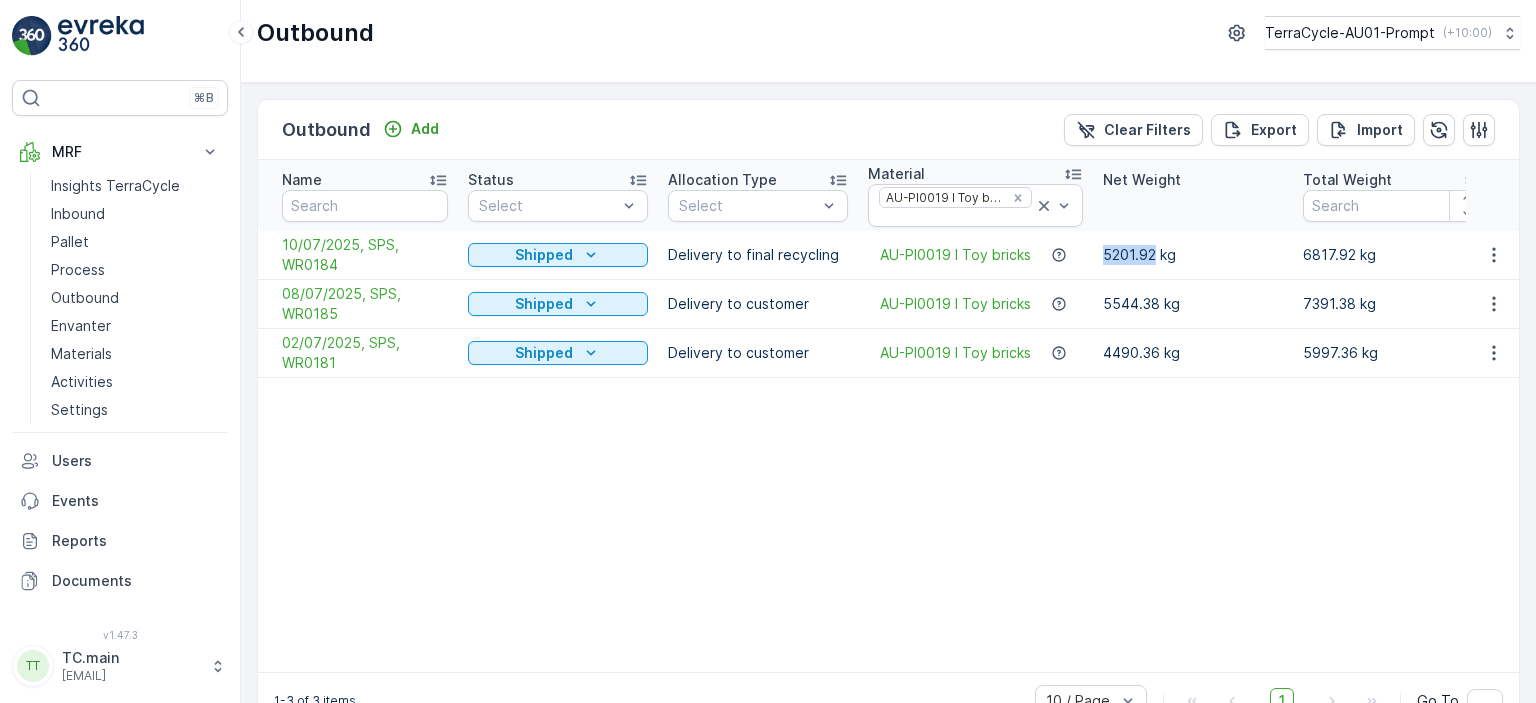 click on "5201.92   kg" at bounding box center [1193, 255] 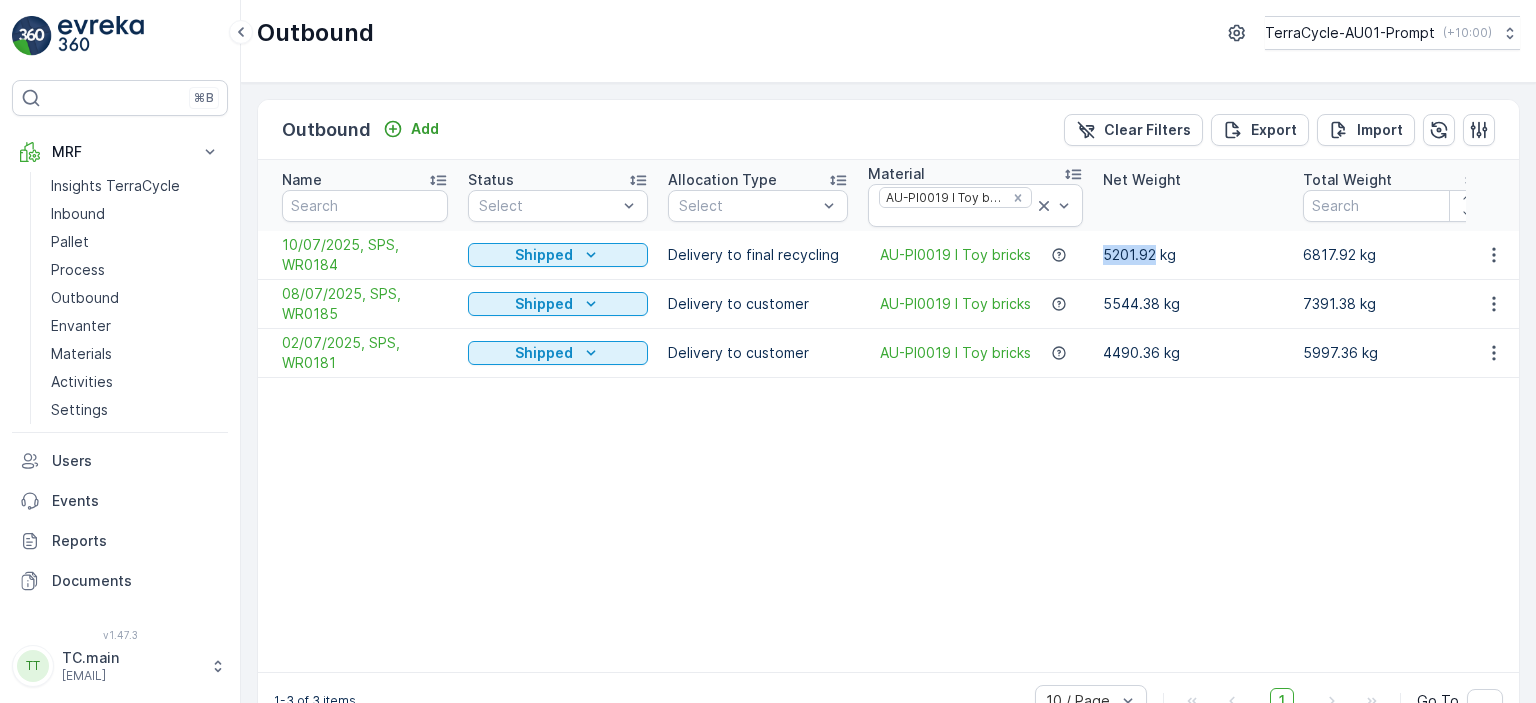 copy on "5201.92" 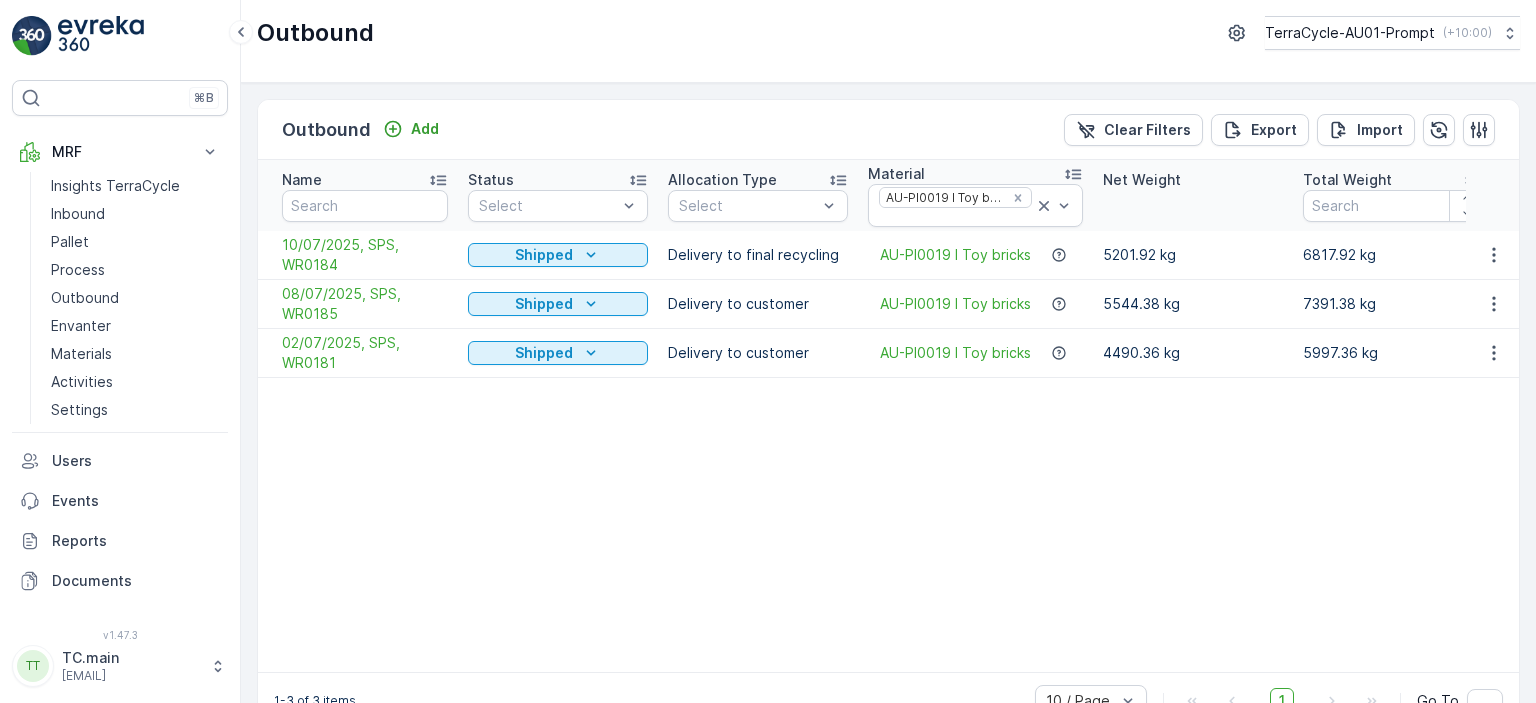 click on "Name Status Select Allocation Type Select Material AU-PI0019 I Toy bricks Net Weight Total Weight Tare Weight Operator Due Date [DATE] - [DATE] Creation Time - Last Update Time - Pallet Number [DATE], SPS, WR0184 Shipped Delivery to final recycling AU-PI0019 I Toy bricks 5201.92   kg 6817.92   kg 1616   kg MRF.AU01 [DATE] [DATE] [TIME] [DATE] [TIME] 65 [DATE], SPS, WR0185 Shipped Delivery to customer AU-PI0019 I Toy bricks 5544.38   kg 7391.38   kg 1847   kg MRF.AU01 [DATE] [DATE] [TIME] [DATE] [TIME] 70 [DATE], SPS, WR0181 Shipped Delivery to customer AU-PI0019 I Toy bricks 4490.36   kg 5997.36   kg 1507   kg MRF.AU01 [DATE] [DATE] [TIME] [DATE] [TIME] 56" at bounding box center [1664, 416] 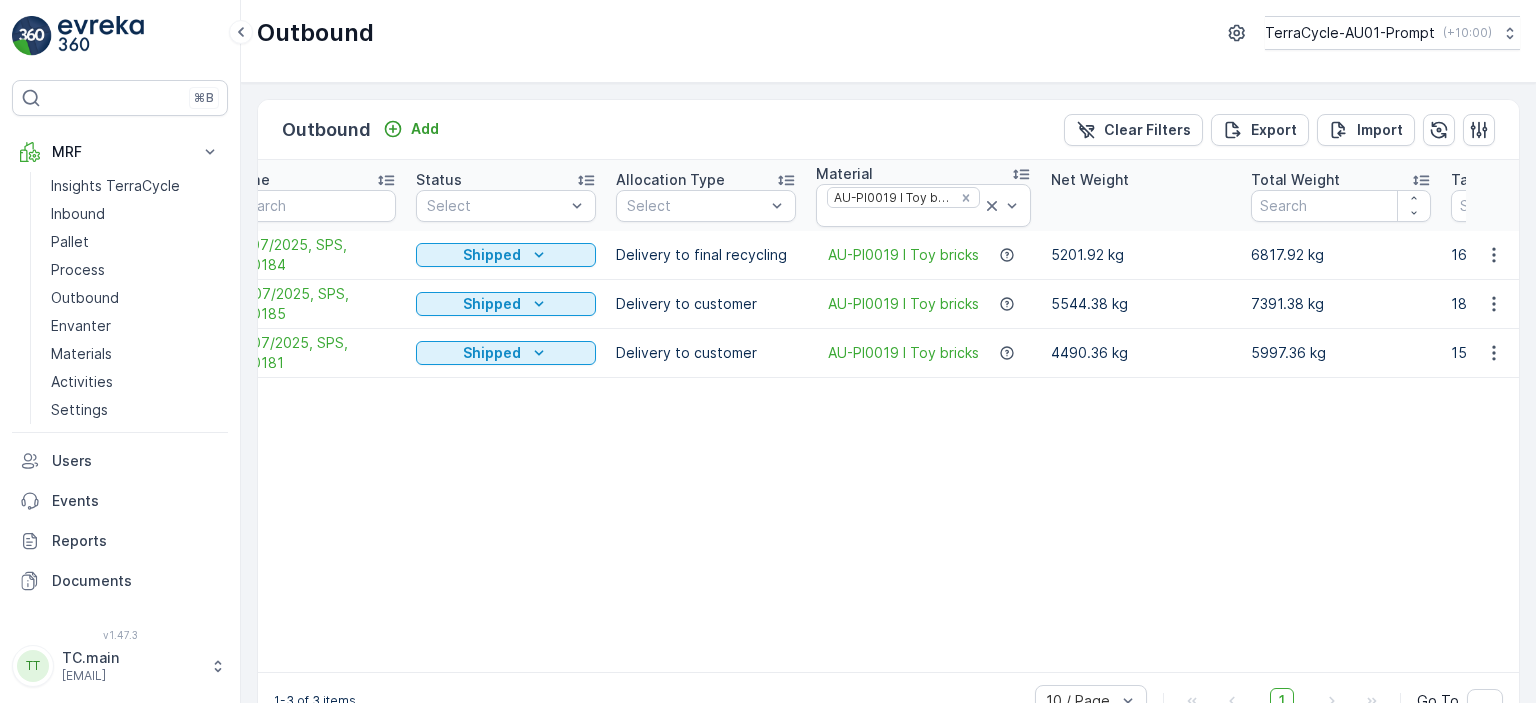 scroll, scrollTop: 0, scrollLeft: 0, axis: both 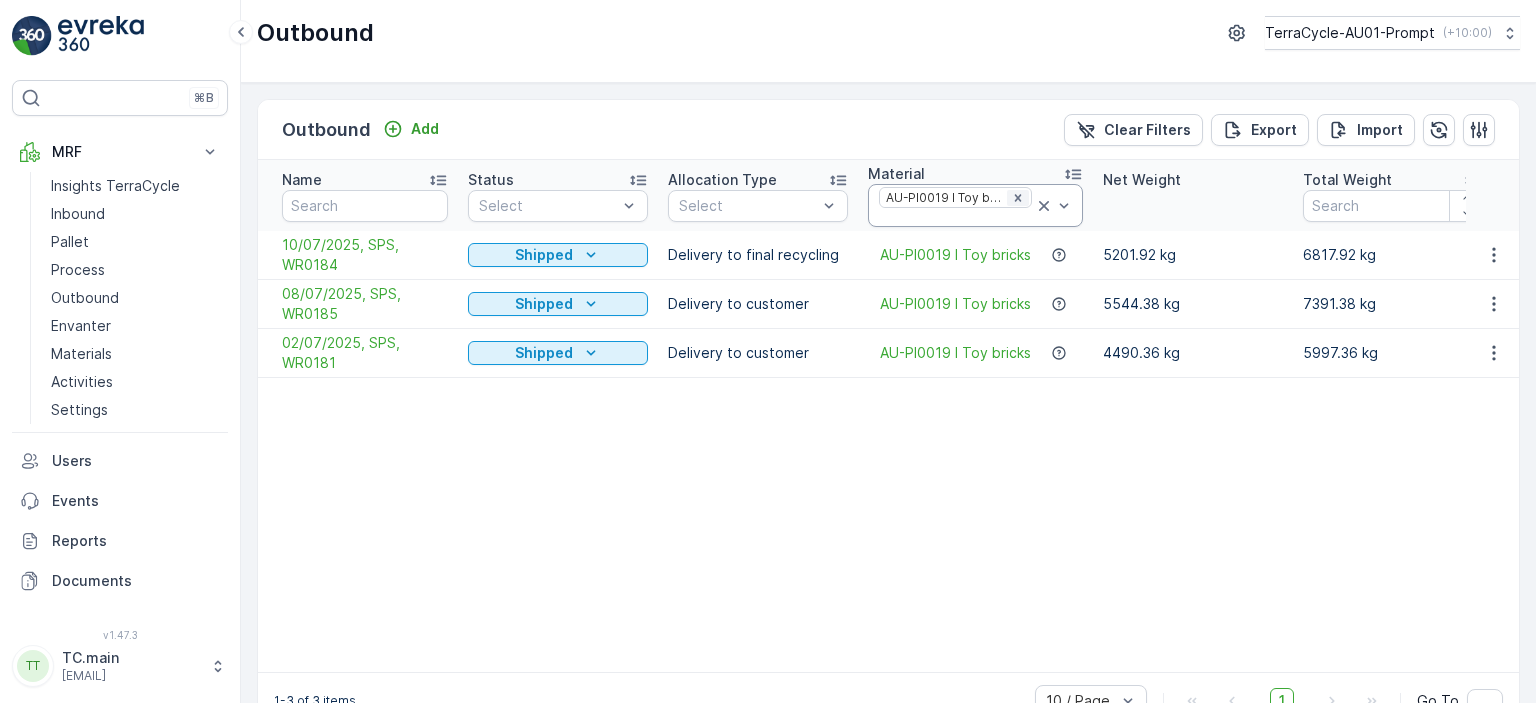 click 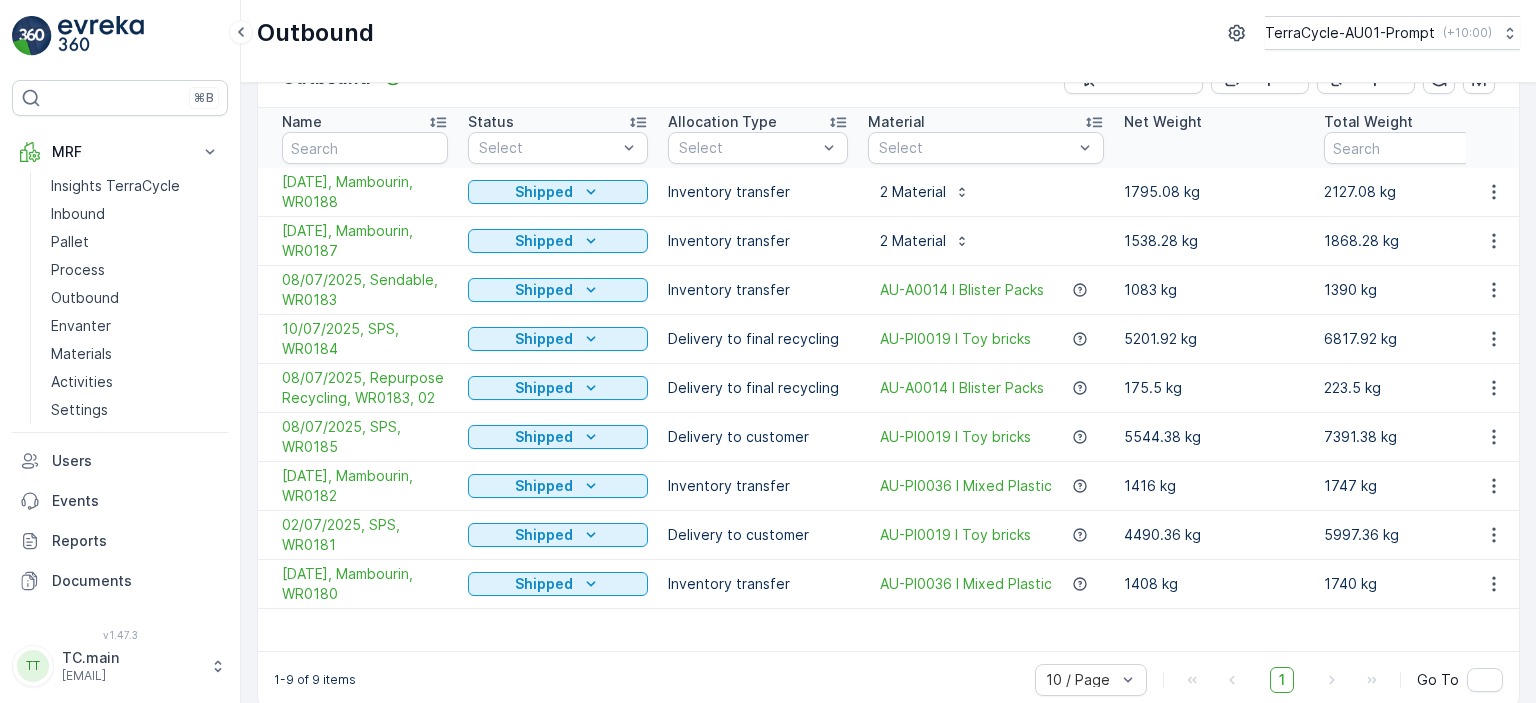 scroll, scrollTop: 80, scrollLeft: 0, axis: vertical 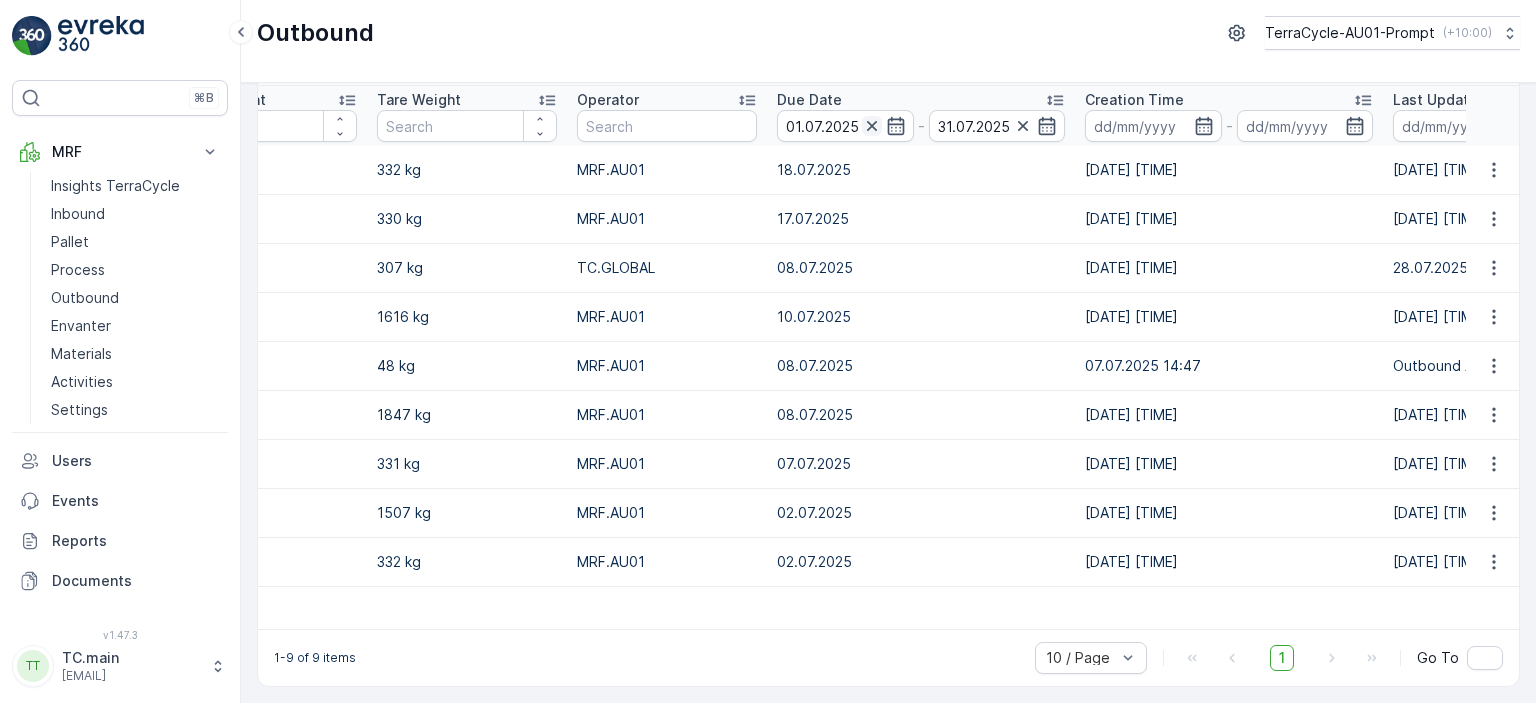 click 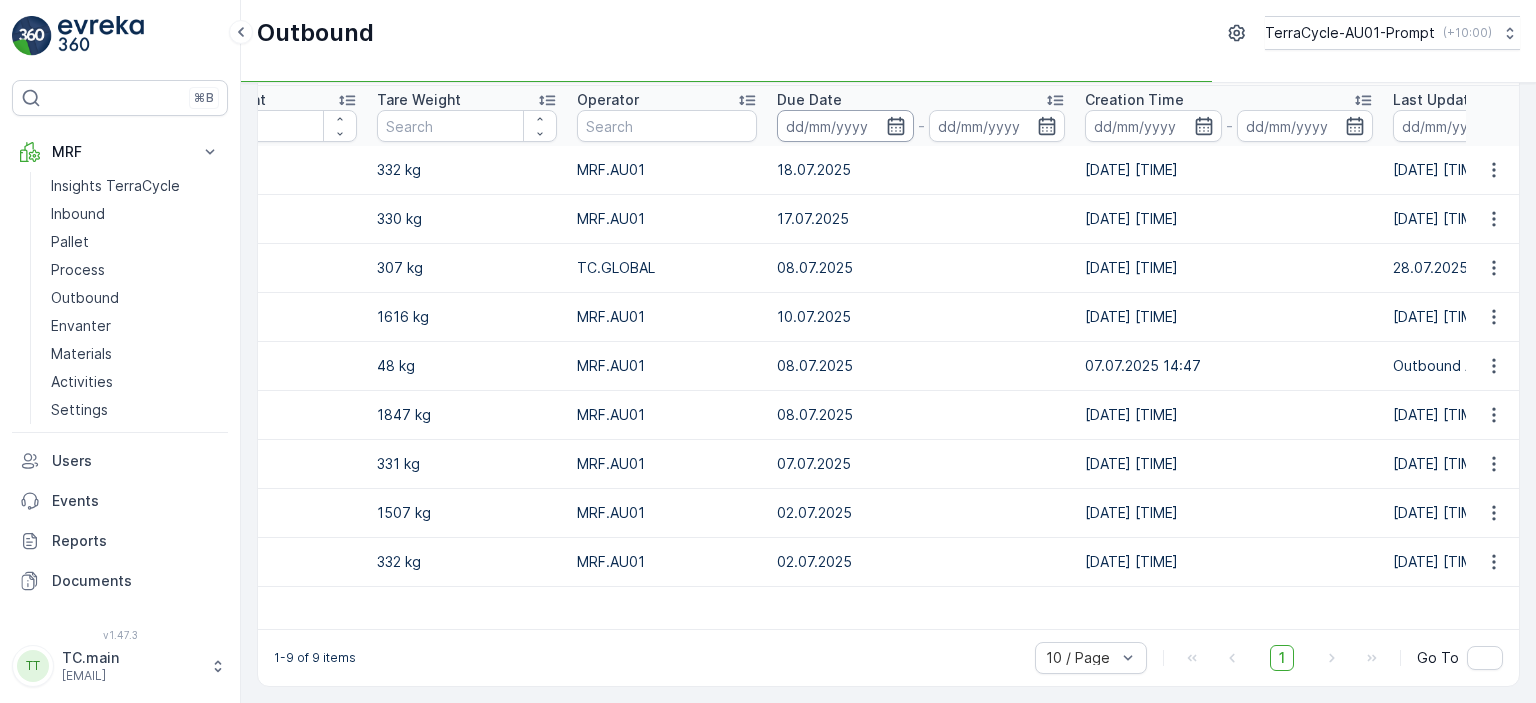 click at bounding box center (845, 126) 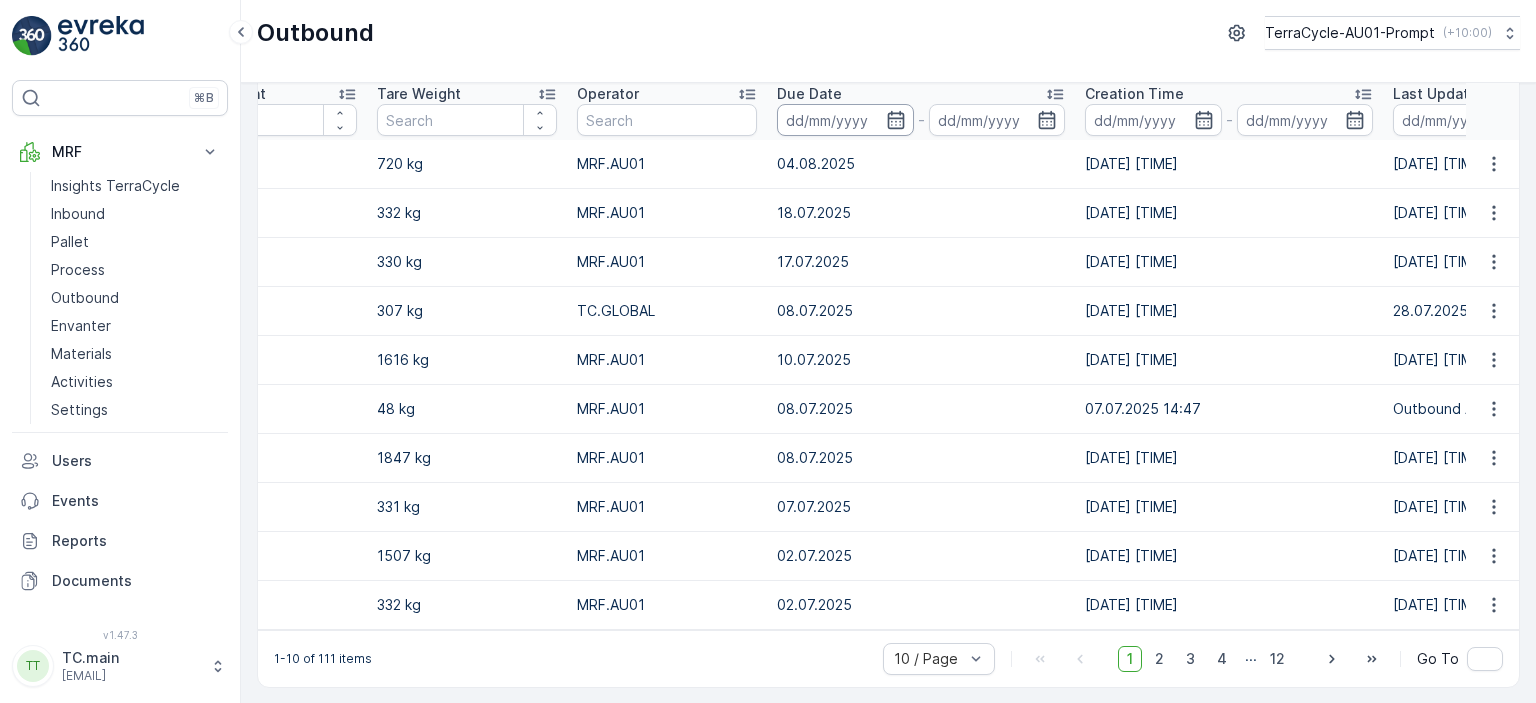 click at bounding box center (845, 120) 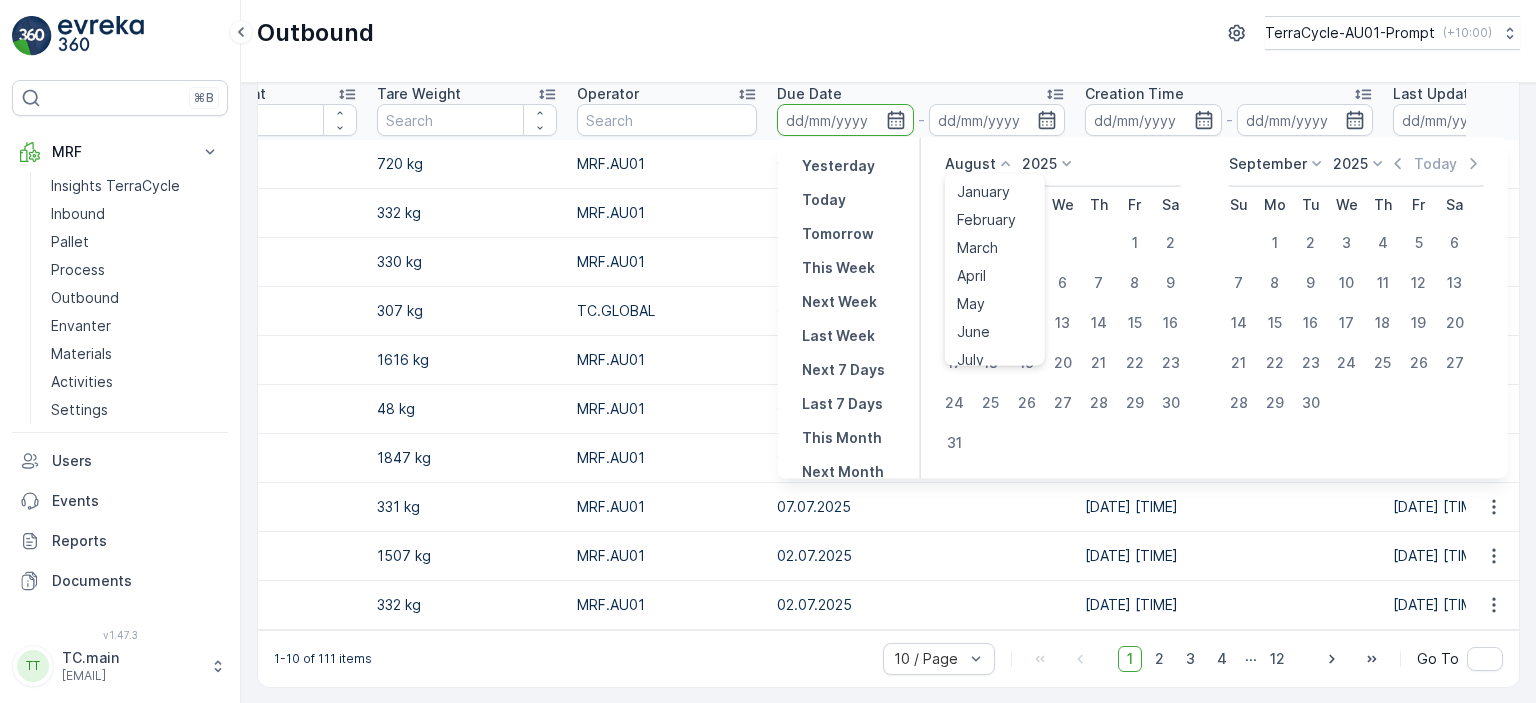 click 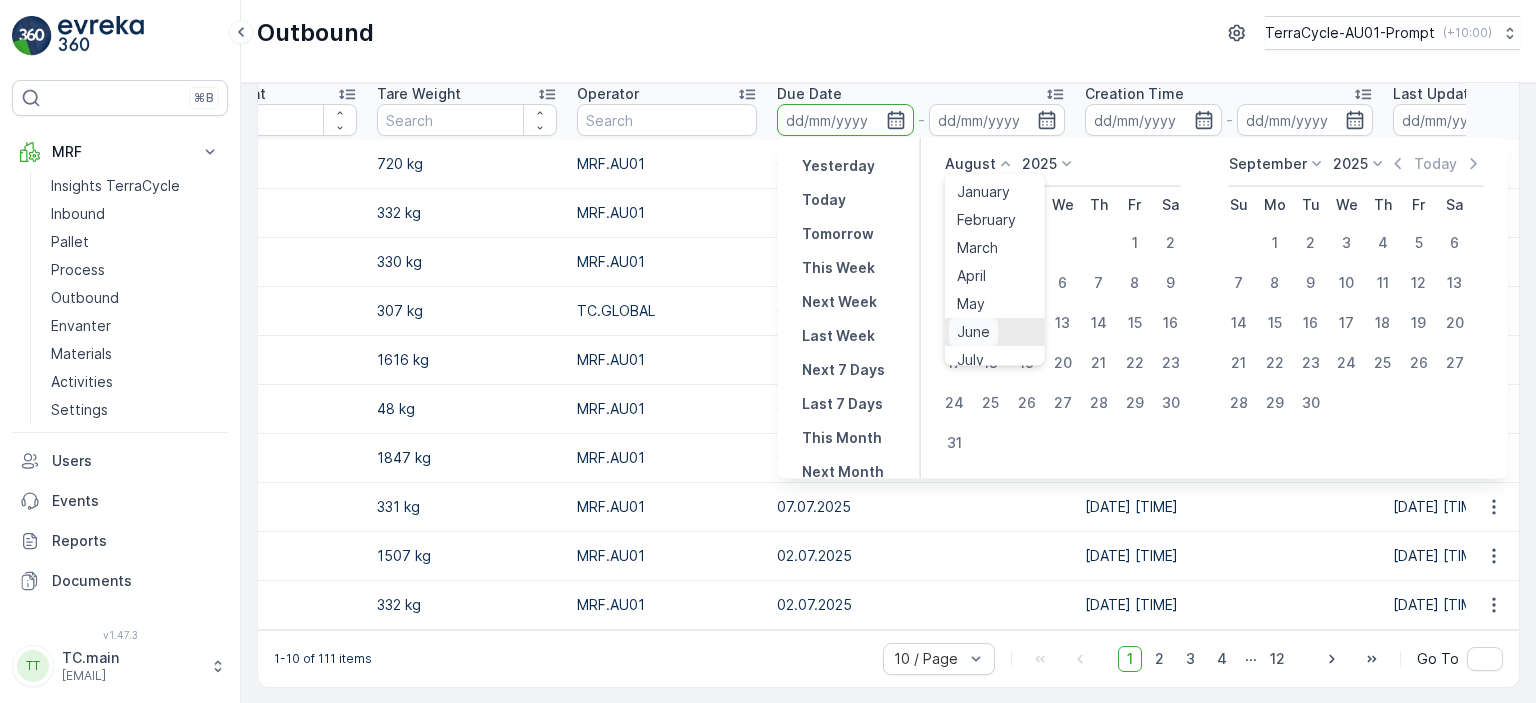 click on "June" at bounding box center [973, 332] 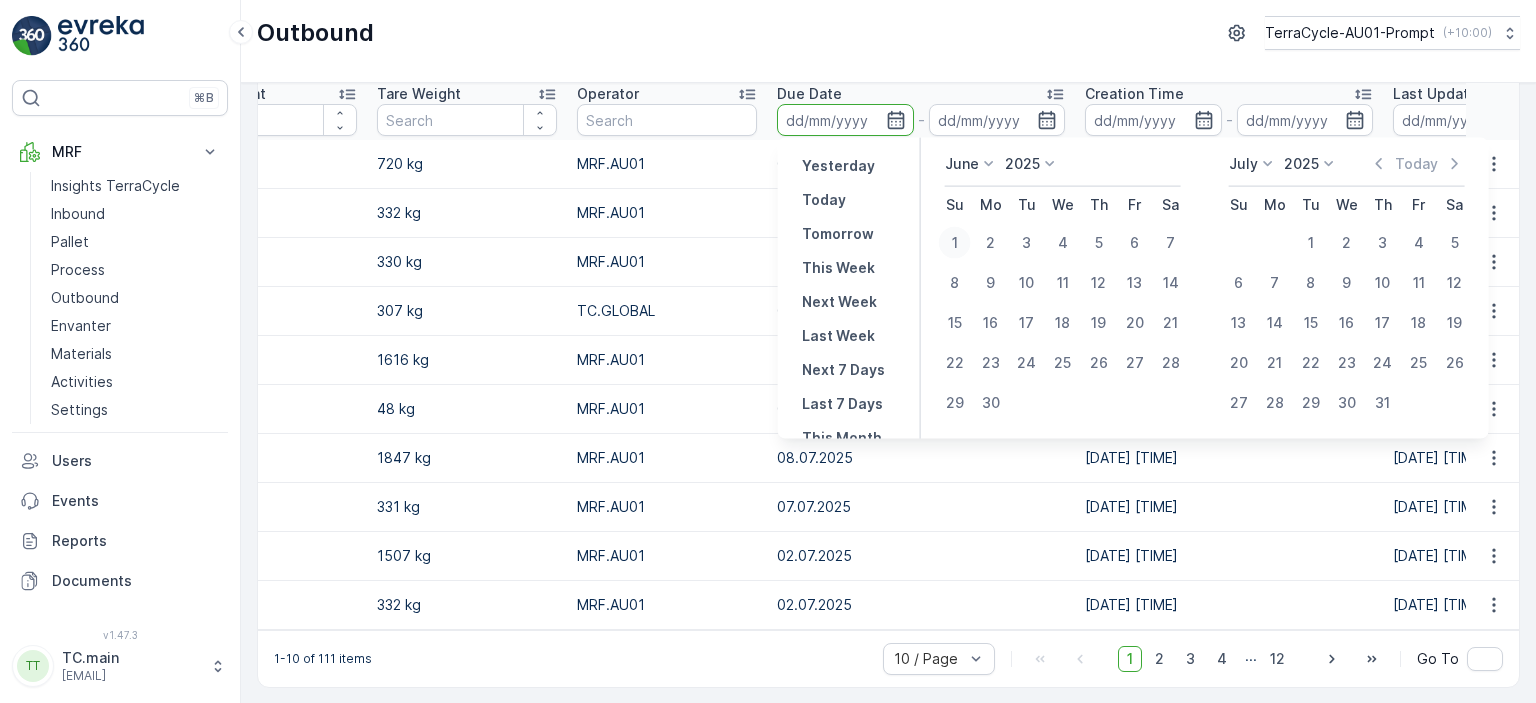 click on "1" at bounding box center [955, 243] 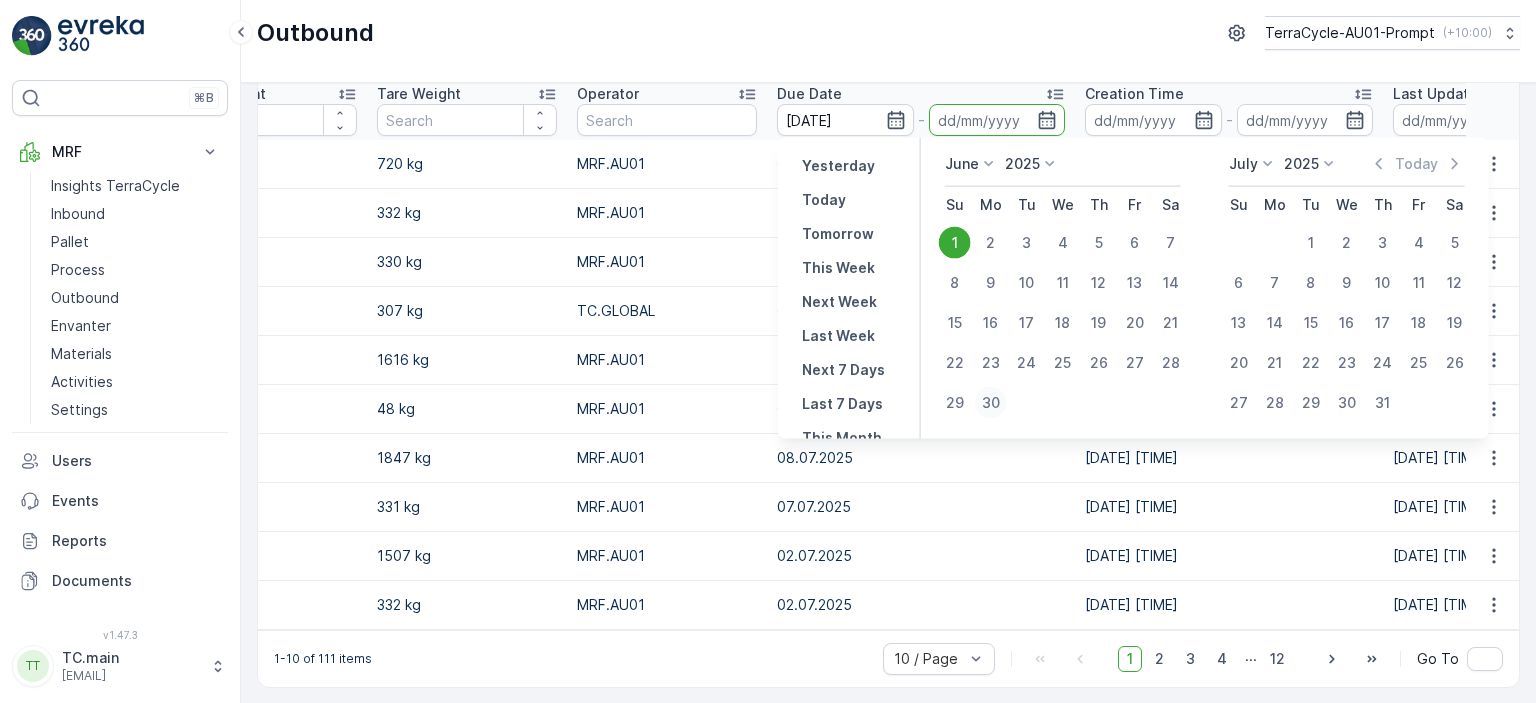 click on "30" at bounding box center (991, 403) 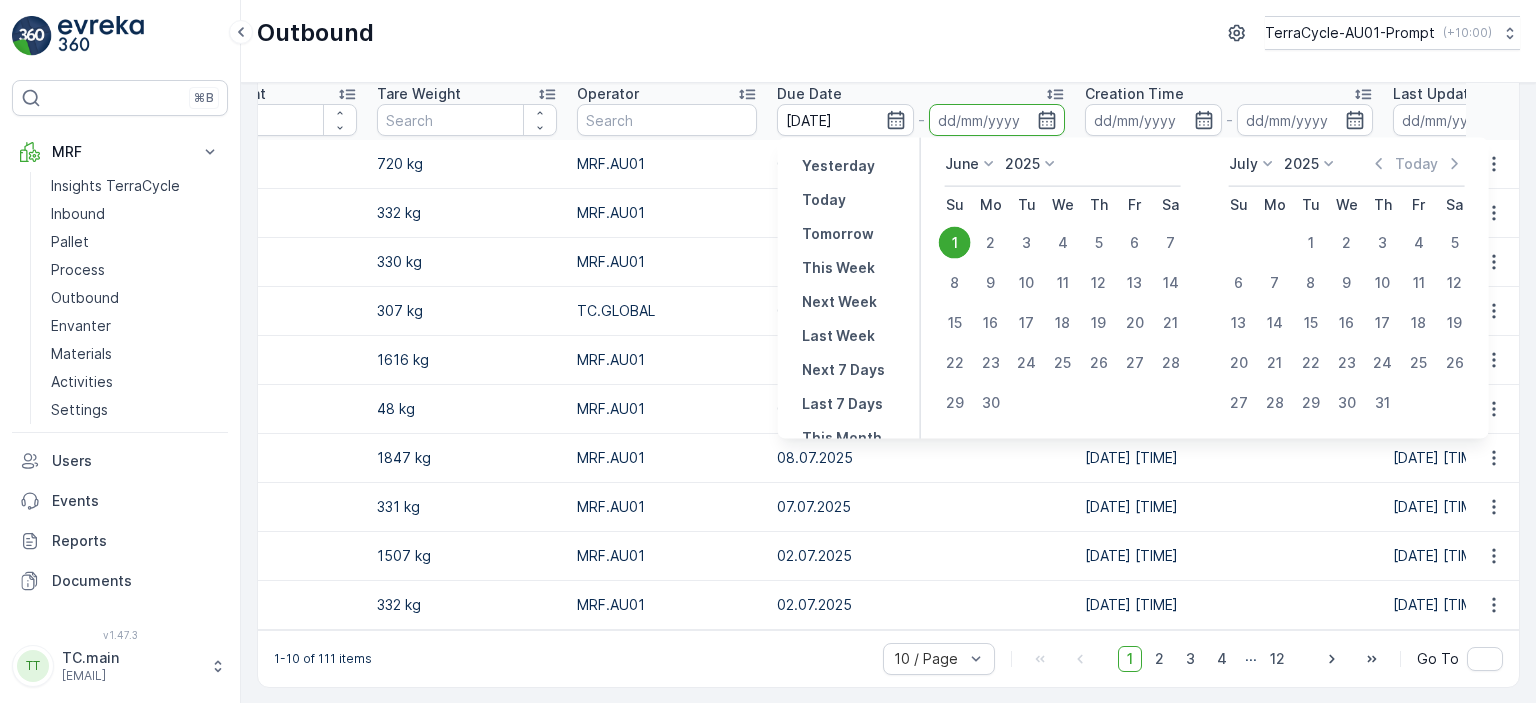 type on "30.06.2025" 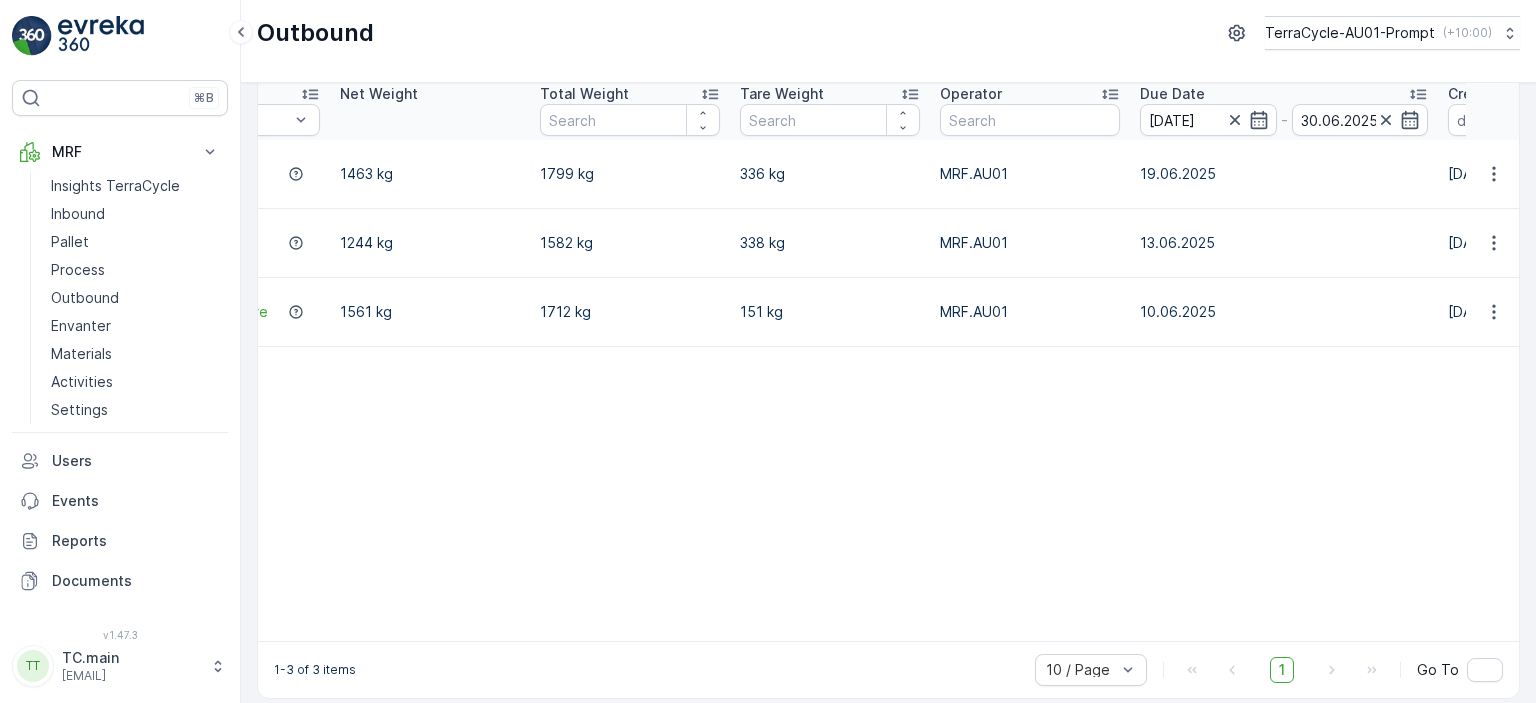 scroll, scrollTop: 0, scrollLeft: 630, axis: horizontal 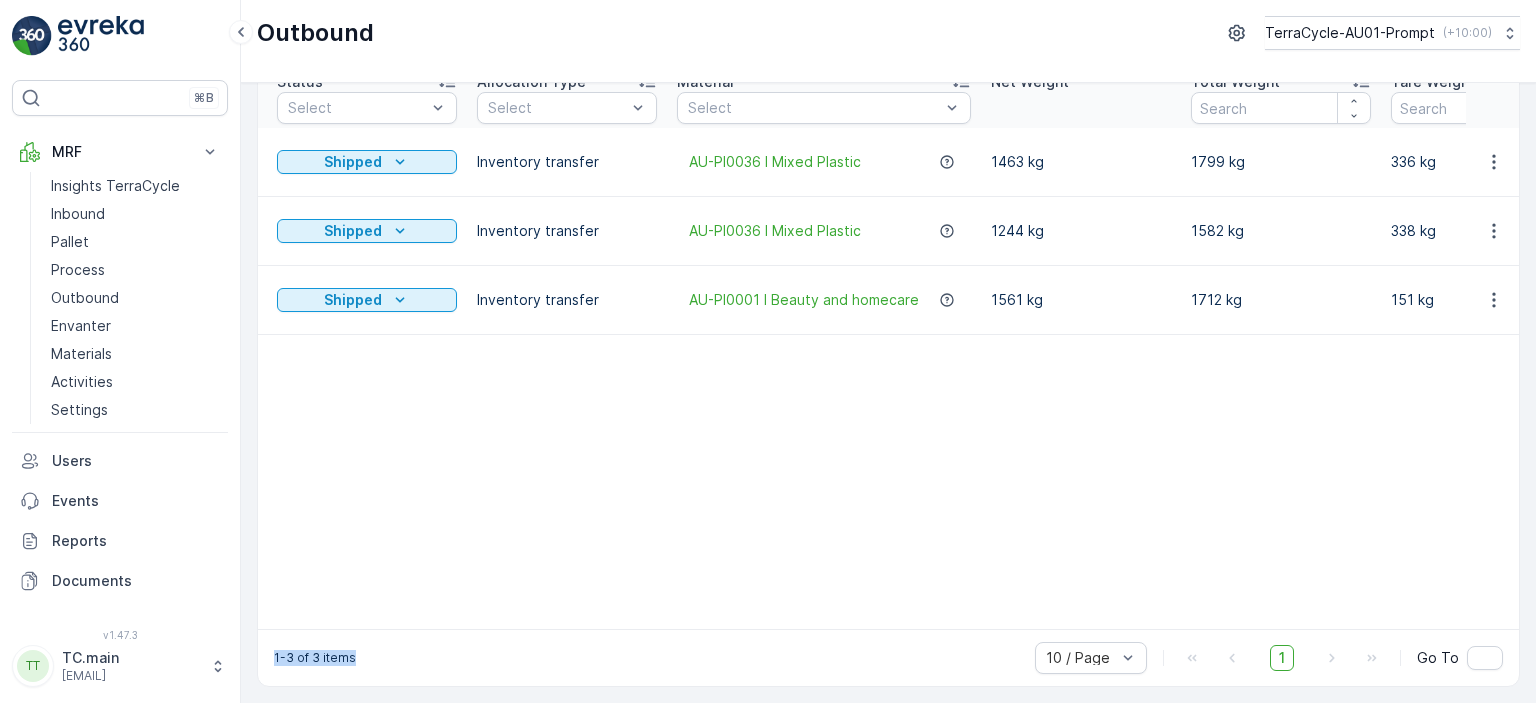 drag, startPoint x: 647, startPoint y: 618, endPoint x: 972, endPoint y: 632, distance: 325.3014 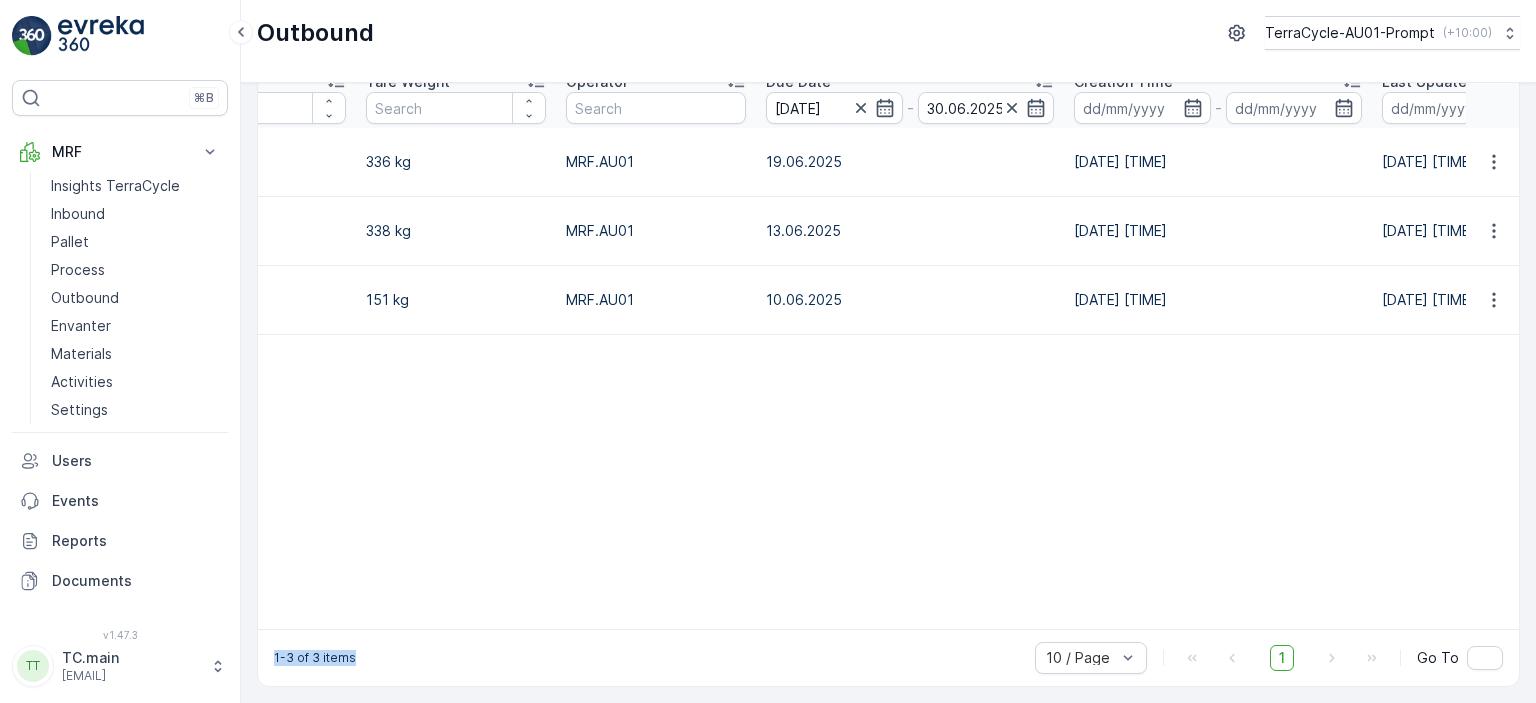 scroll, scrollTop: 0, scrollLeft: 1233, axis: horizontal 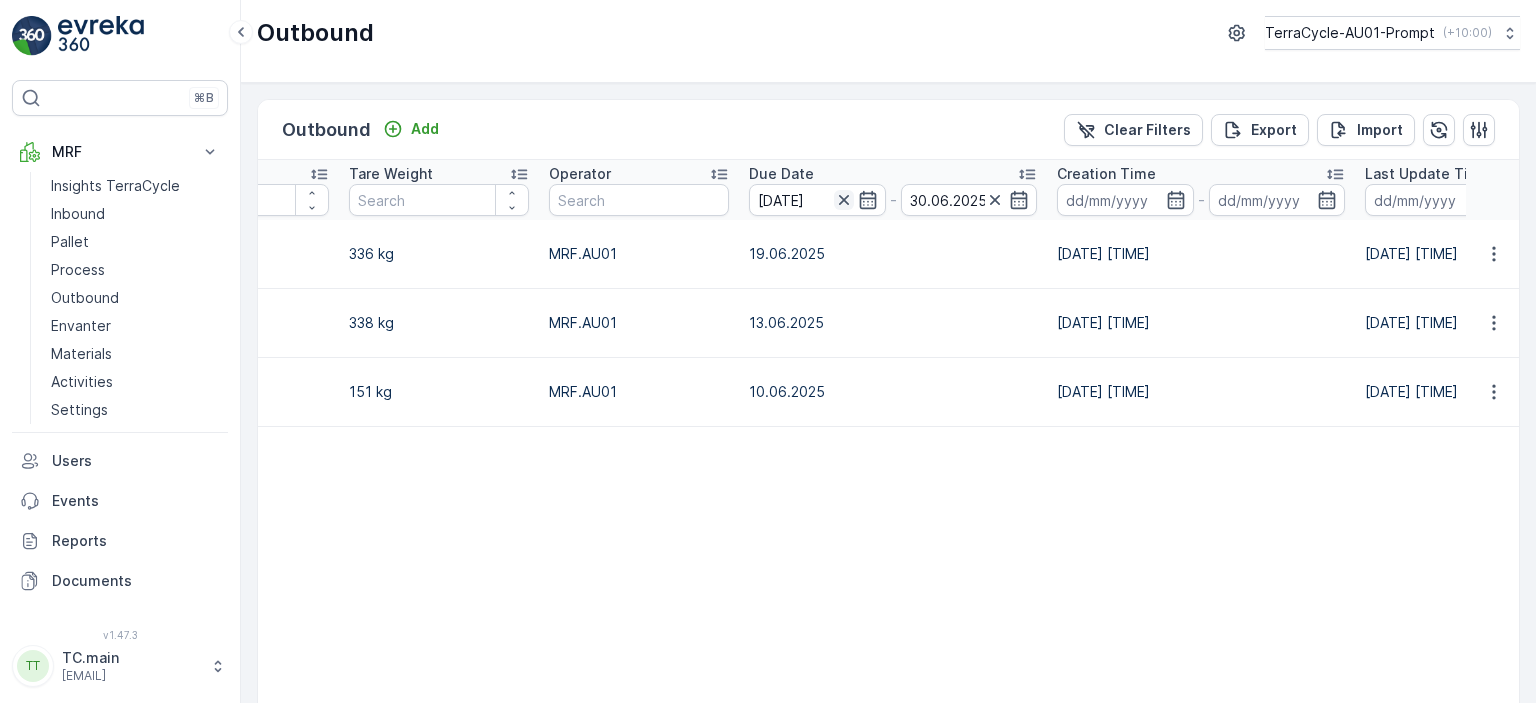 click 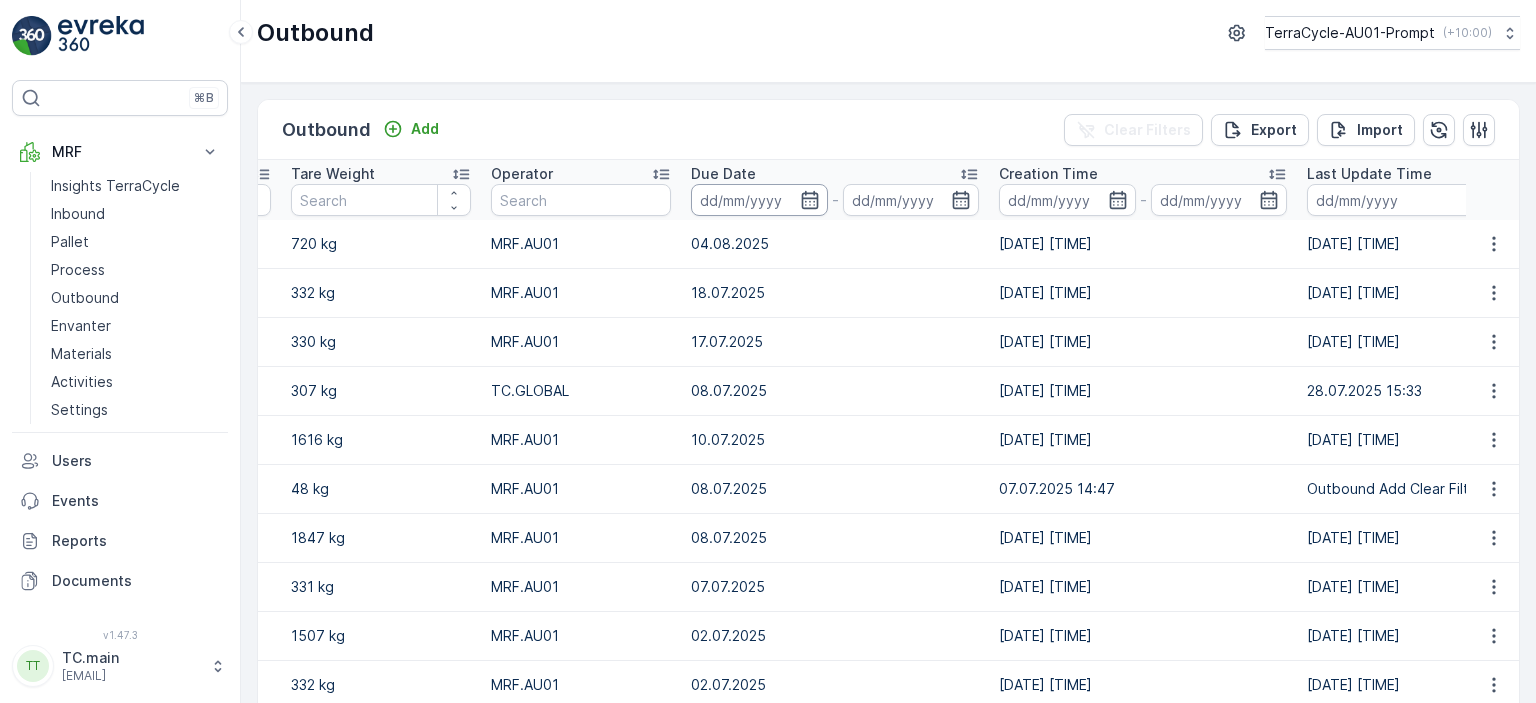click at bounding box center (759, 200) 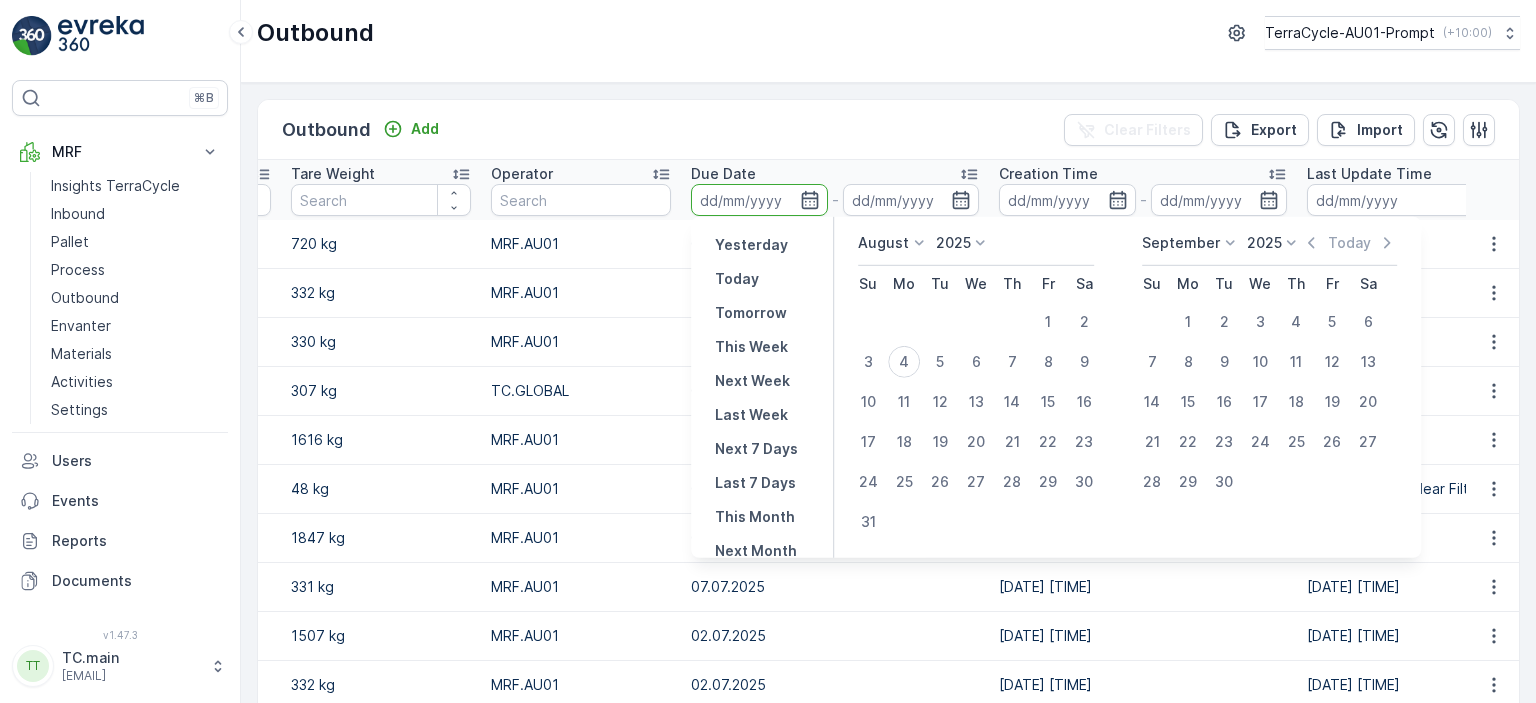 click 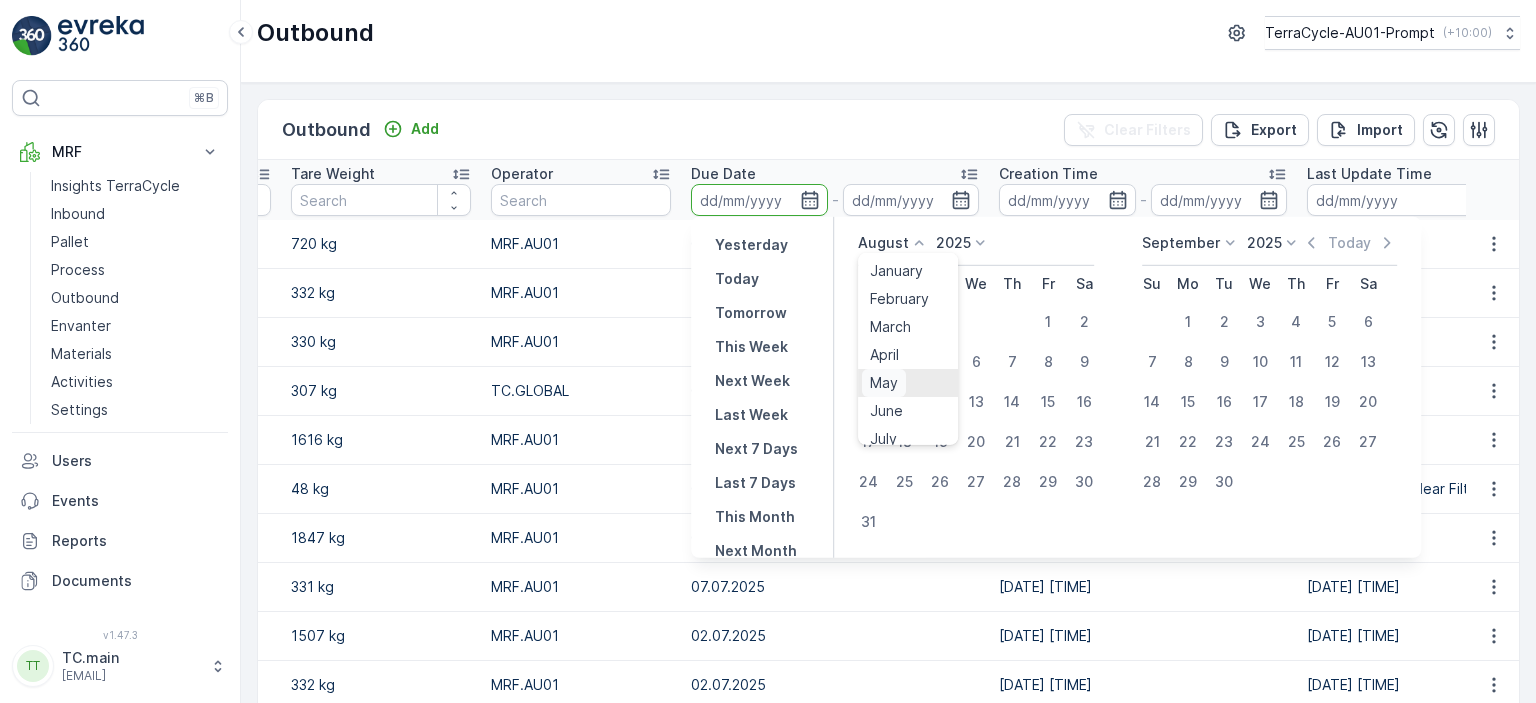click on "May" at bounding box center [884, 383] 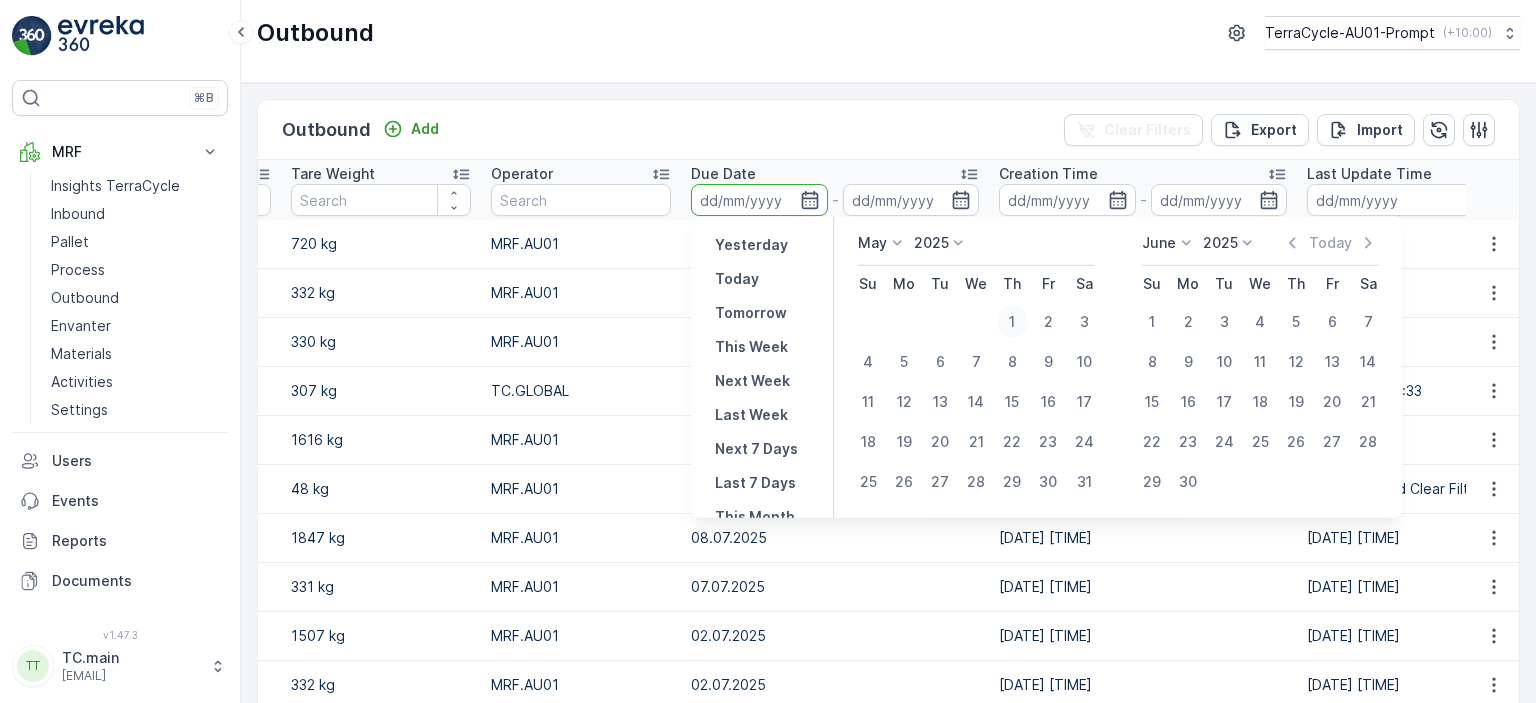 click on "1" at bounding box center (1012, 322) 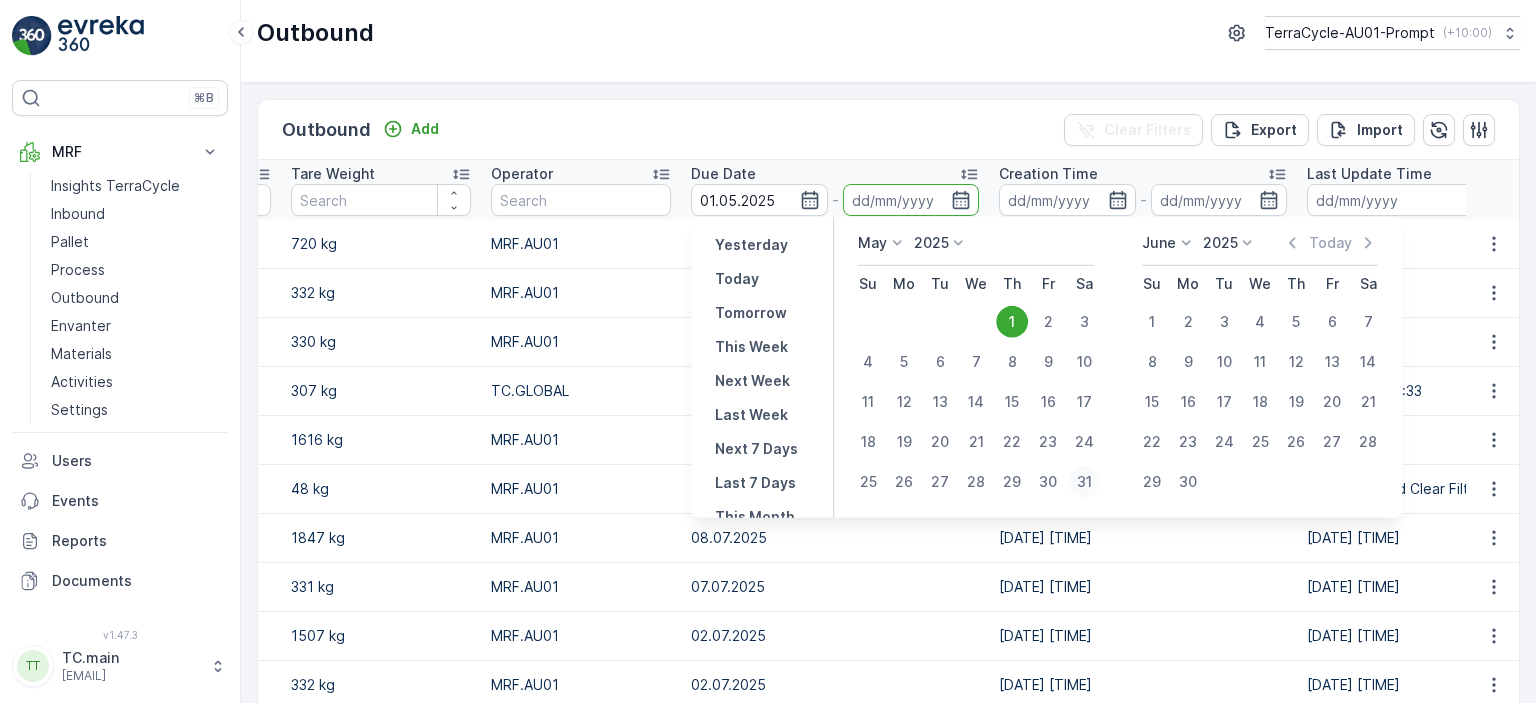 click on "31" at bounding box center (1084, 482) 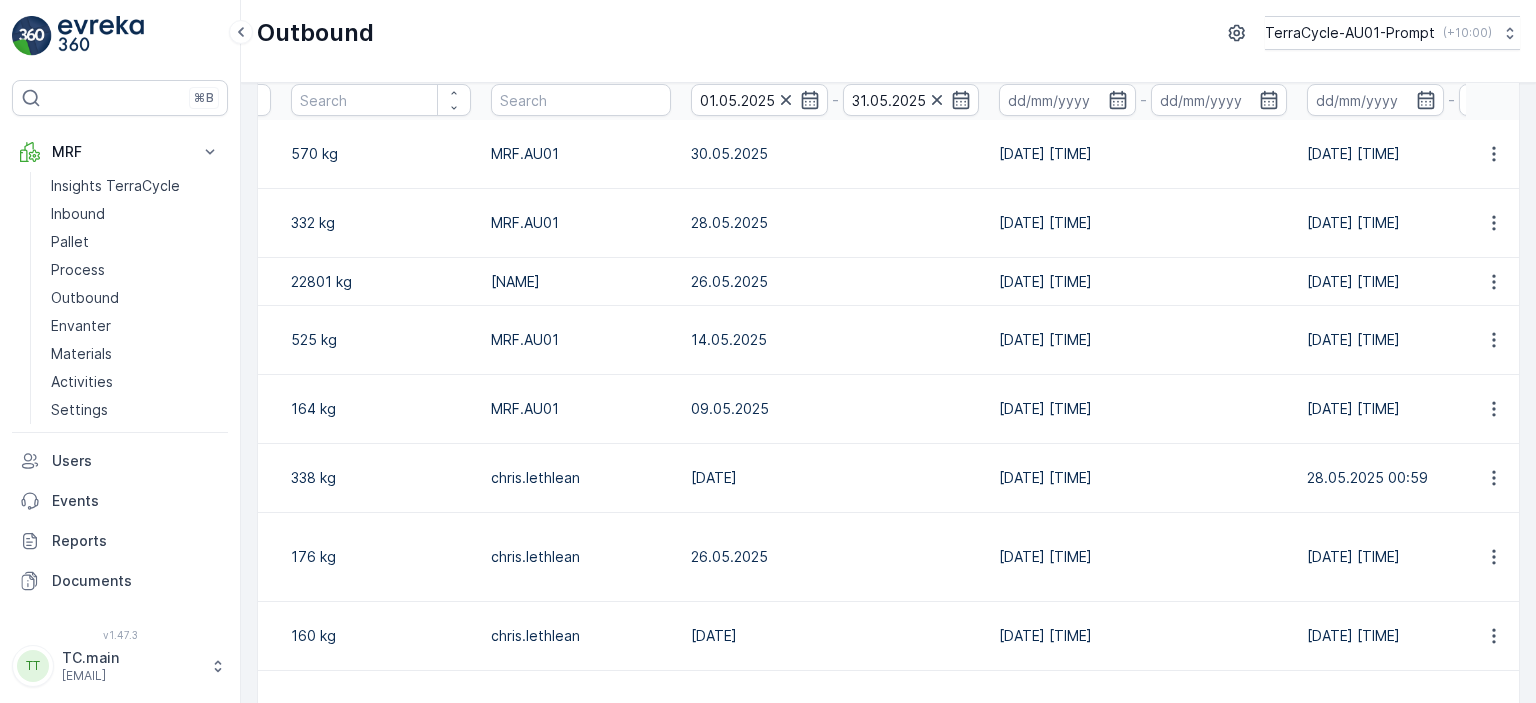 scroll, scrollTop: 200, scrollLeft: 0, axis: vertical 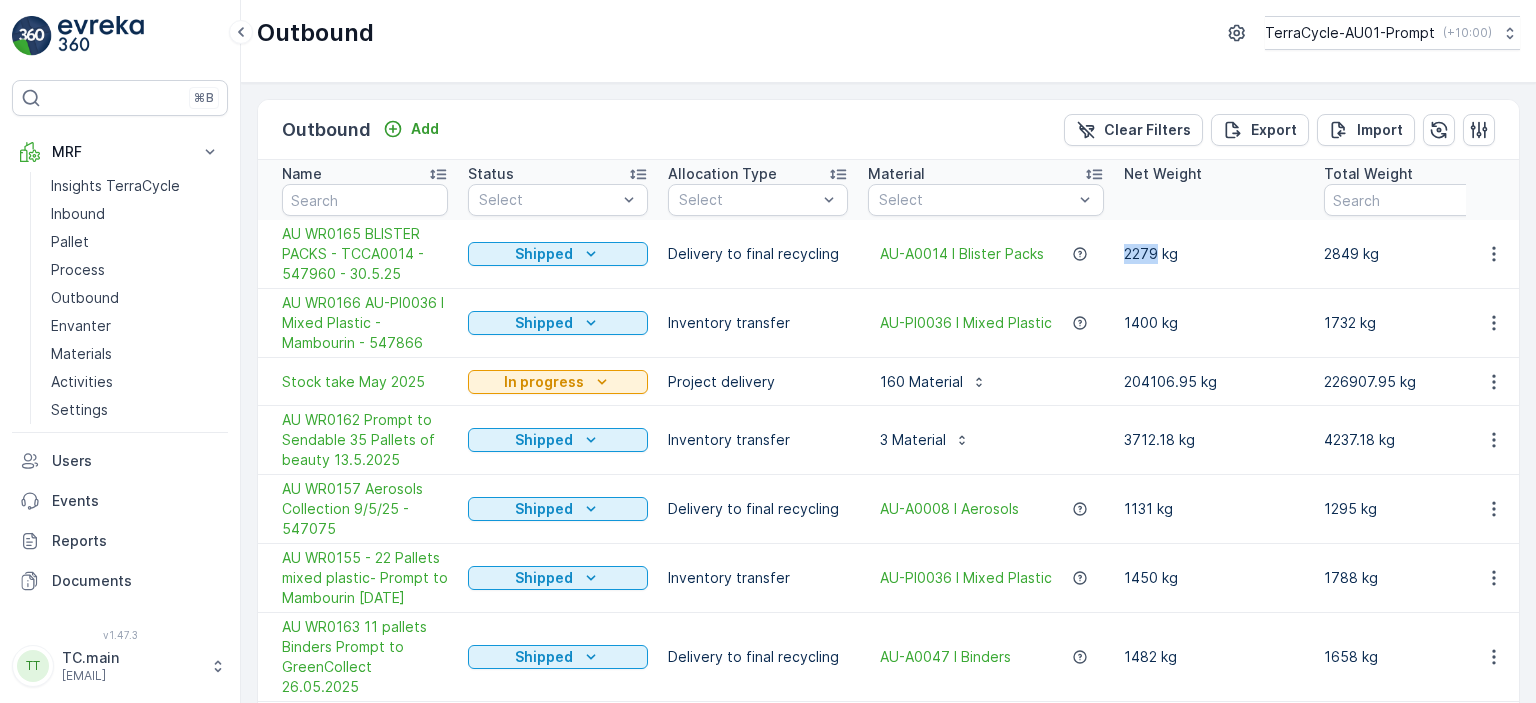 drag, startPoint x: 1159, startPoint y: 257, endPoint x: 1128, endPoint y: 255, distance: 31.06445 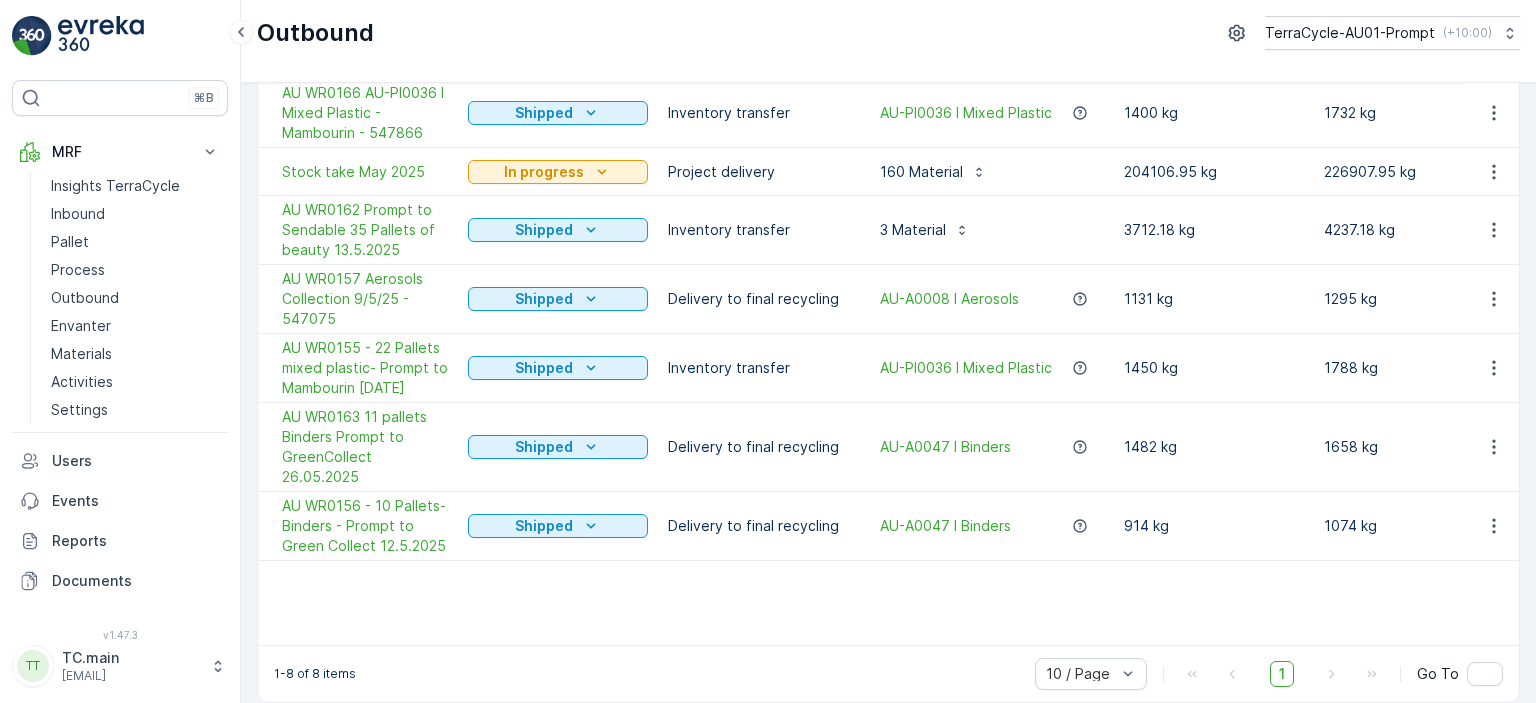 scroll, scrollTop: 212, scrollLeft: 0, axis: vertical 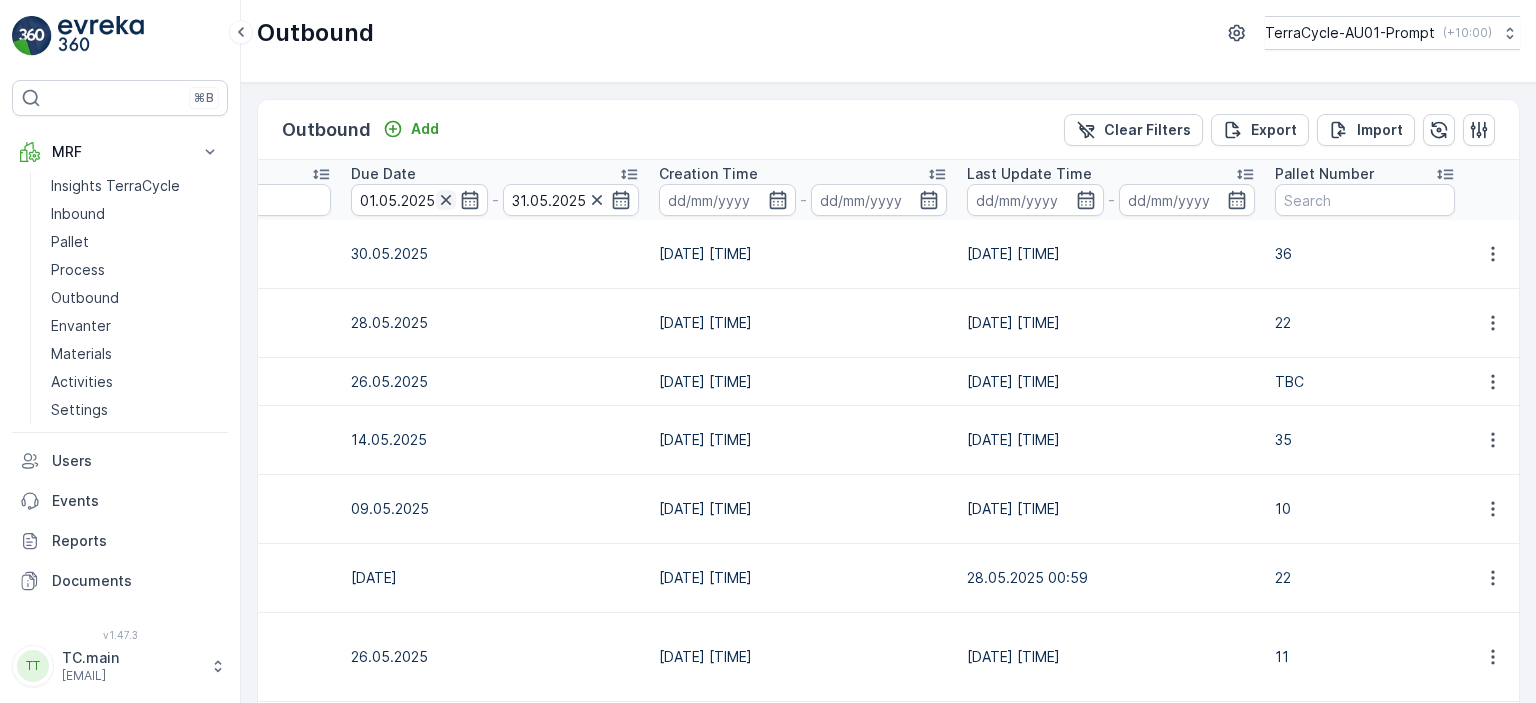click 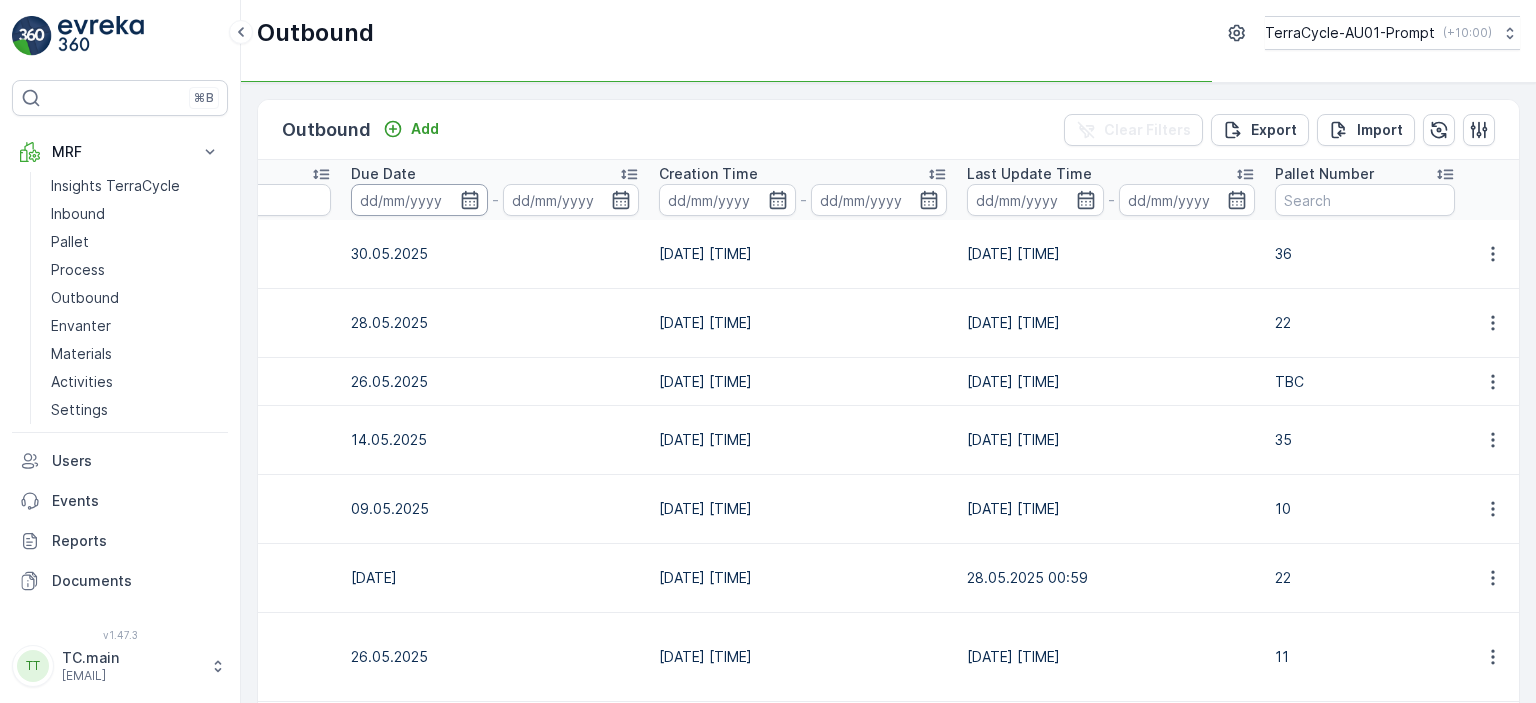 click at bounding box center [419, 200] 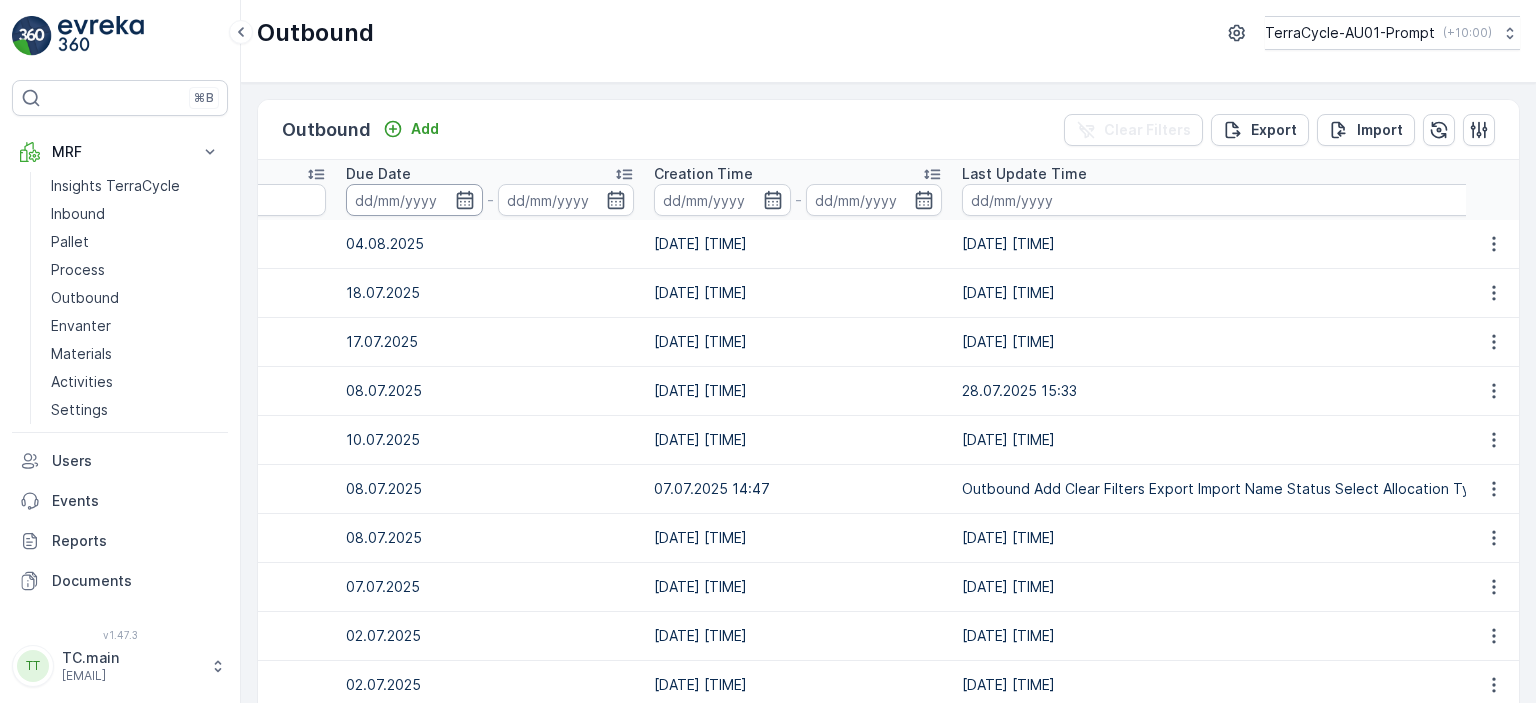click at bounding box center [414, 200] 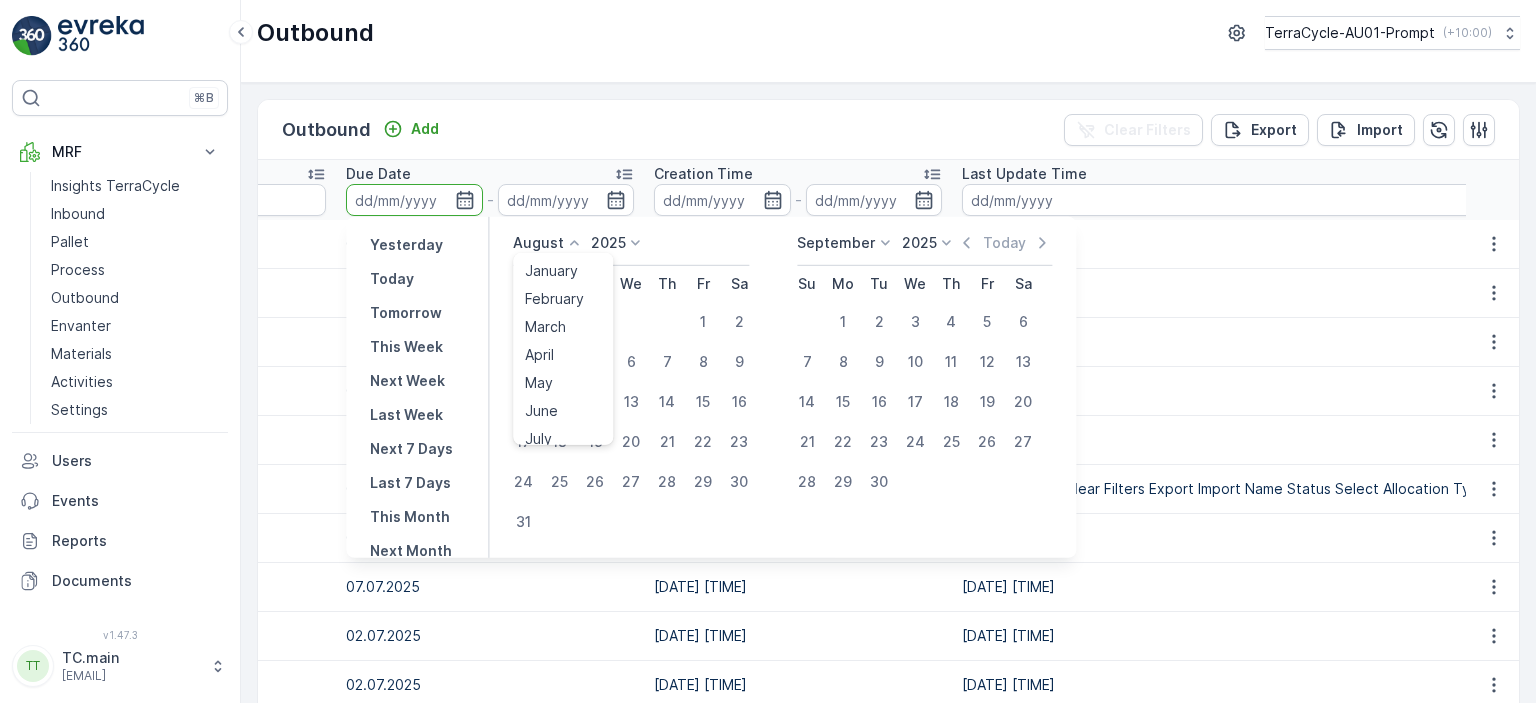 click on "August January February March April May June July August September October November December" at bounding box center (548, 243) 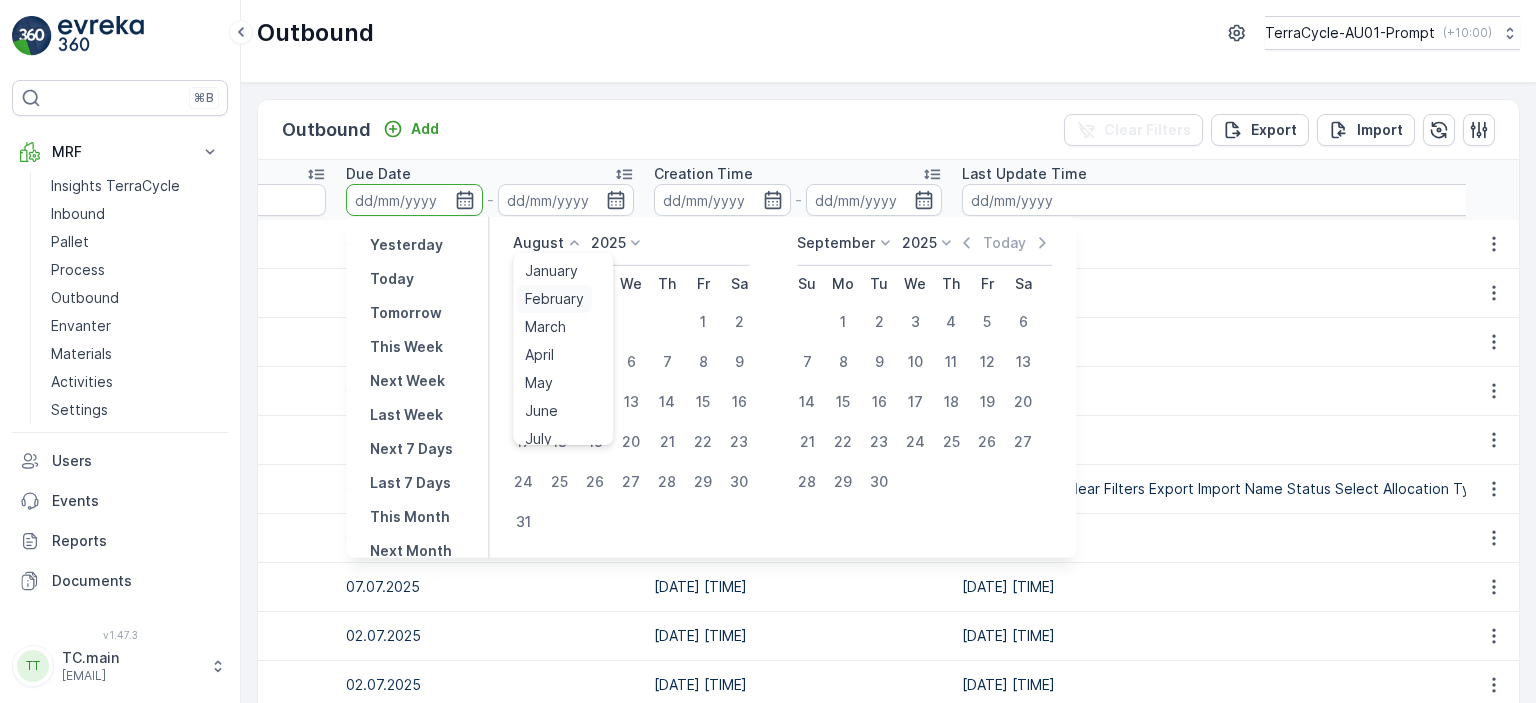 click on "February" at bounding box center [554, 299] 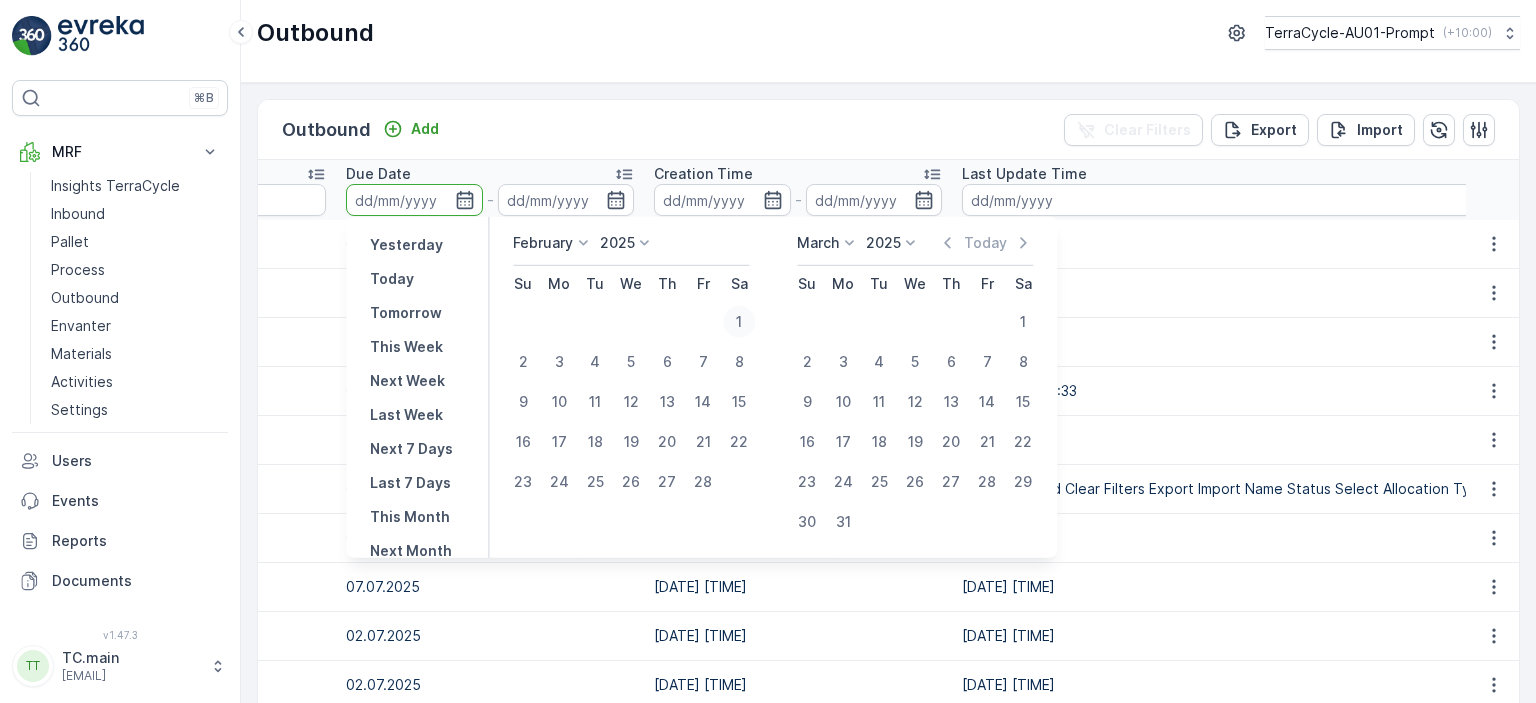 click on "1" at bounding box center [739, 322] 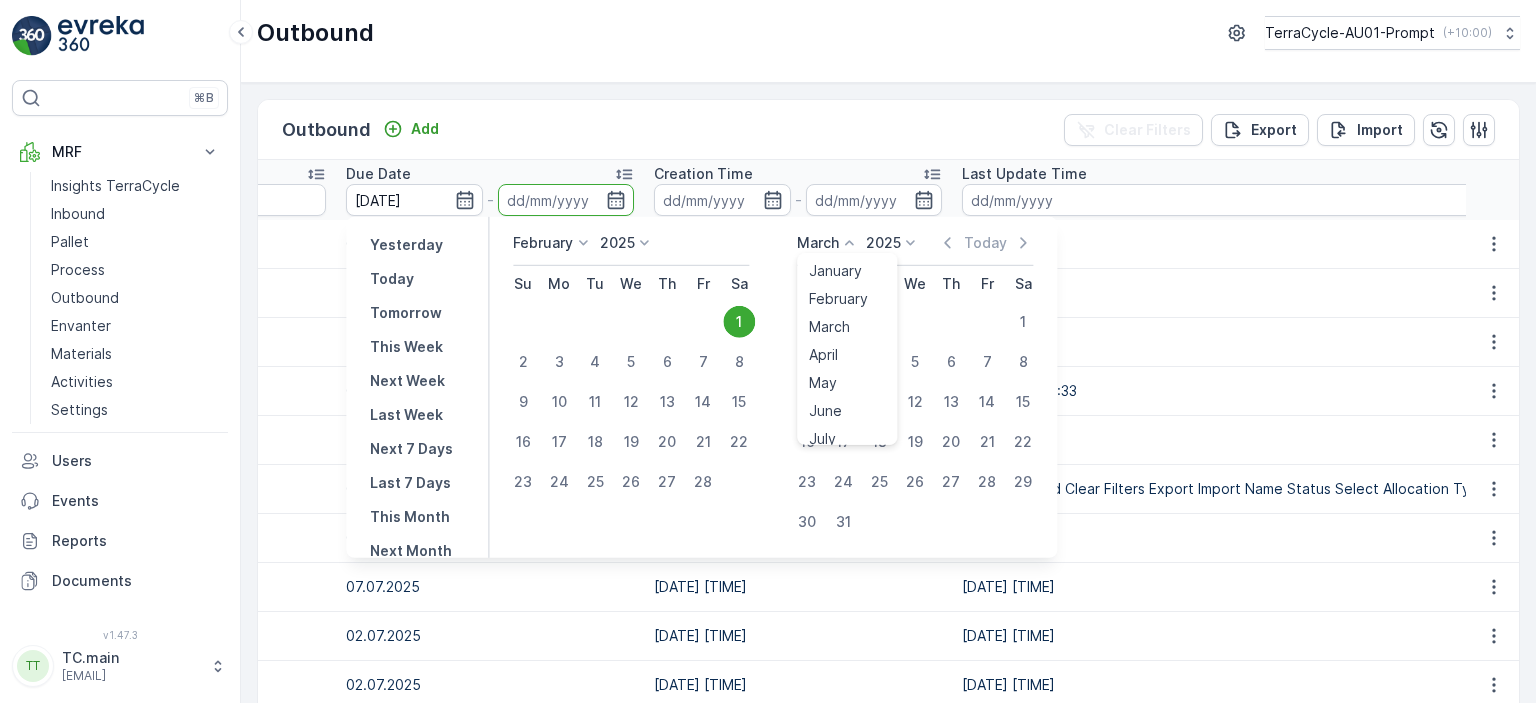 click 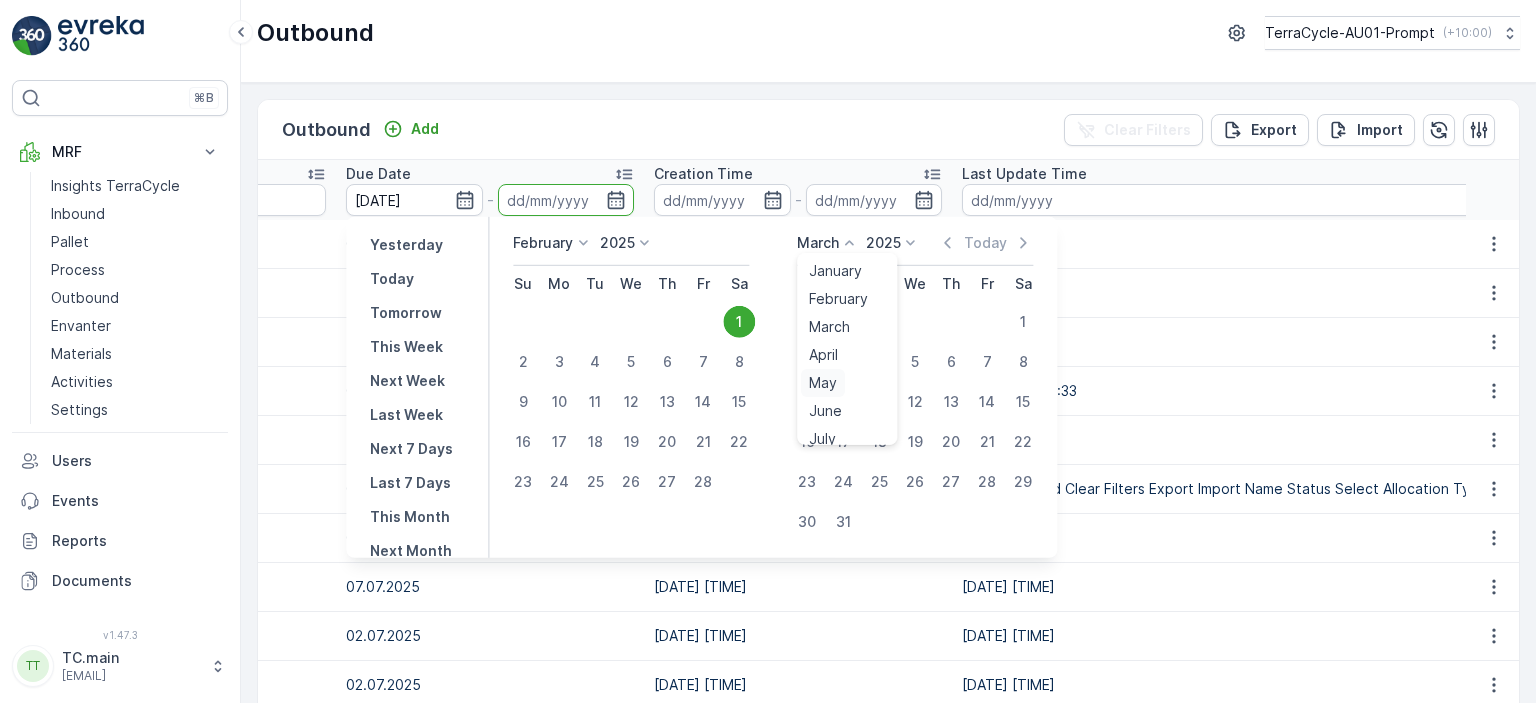 click on "May" at bounding box center (823, 383) 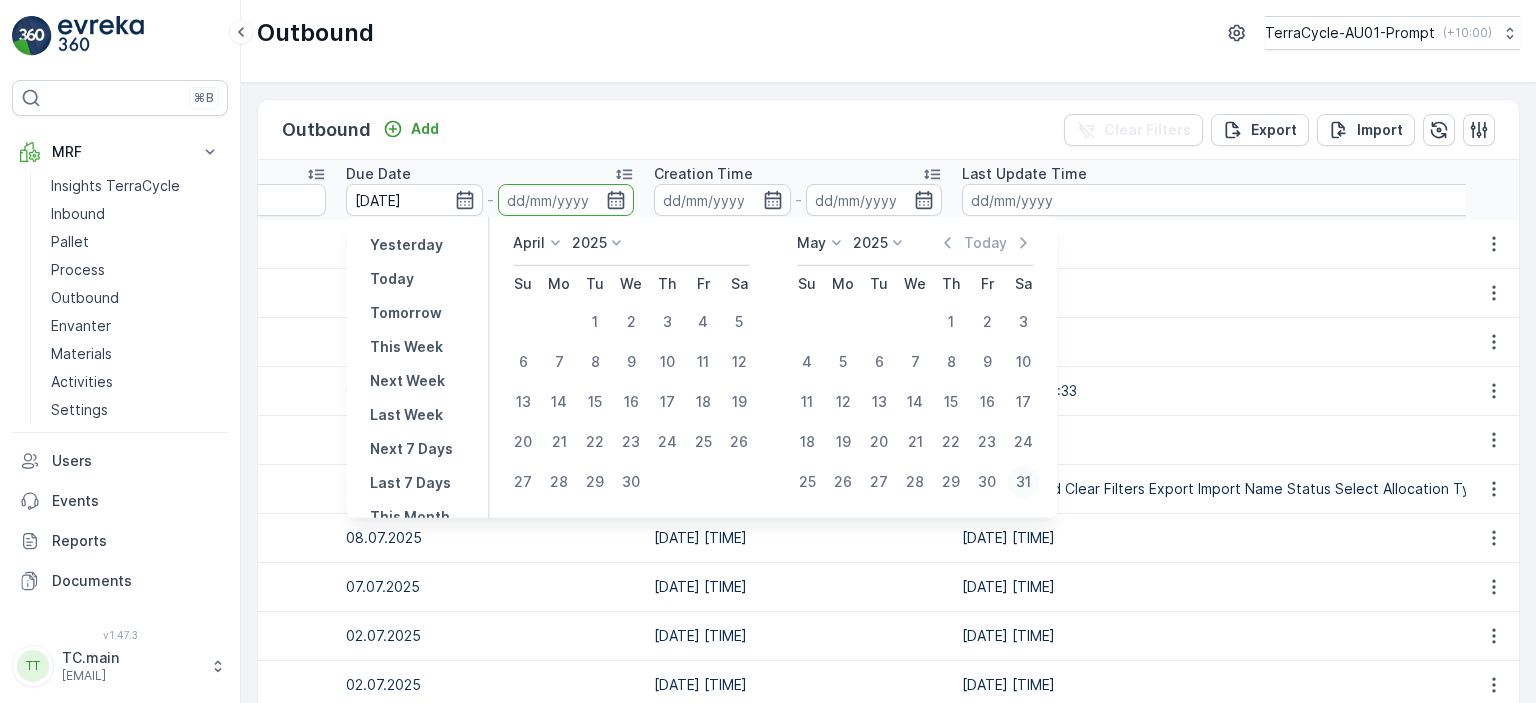 click on "31" at bounding box center [1023, 482] 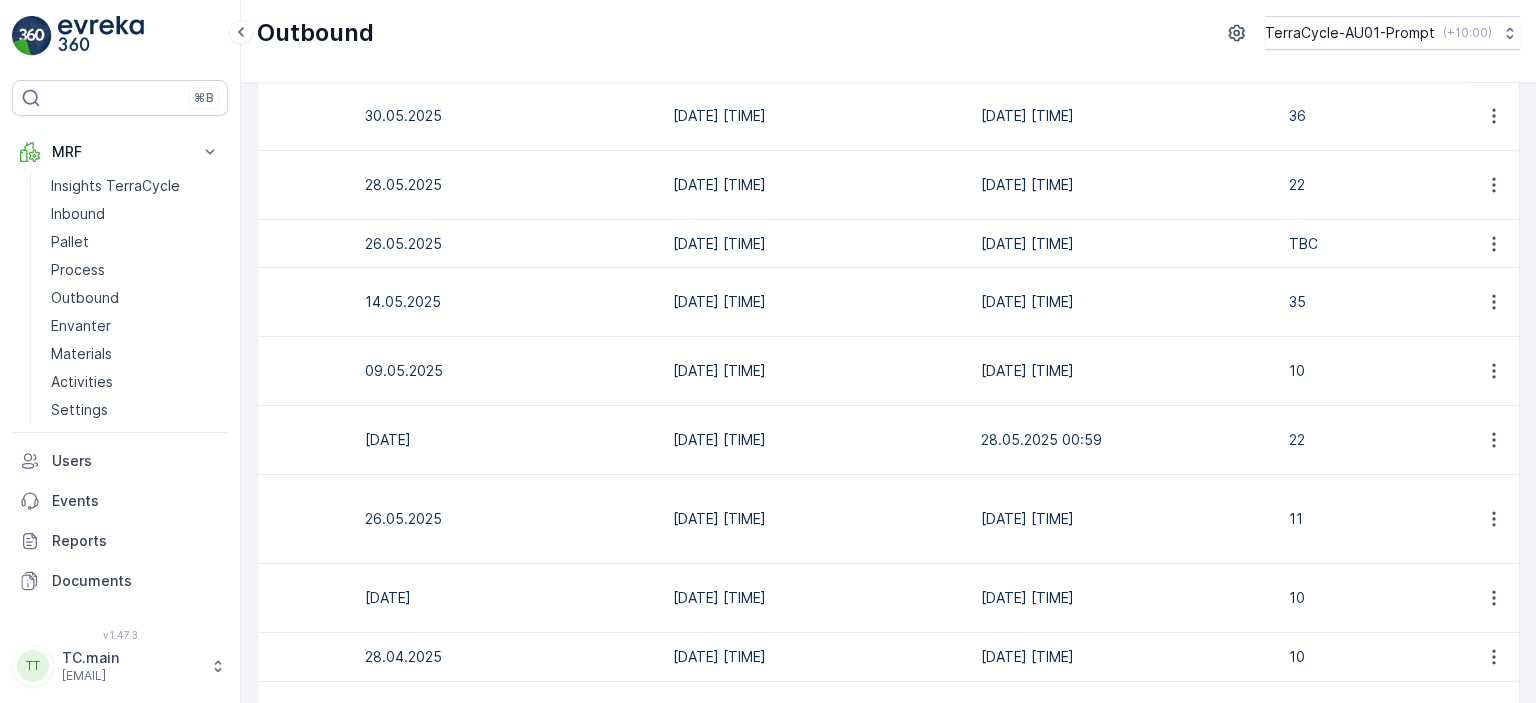 scroll, scrollTop: 246, scrollLeft: 0, axis: vertical 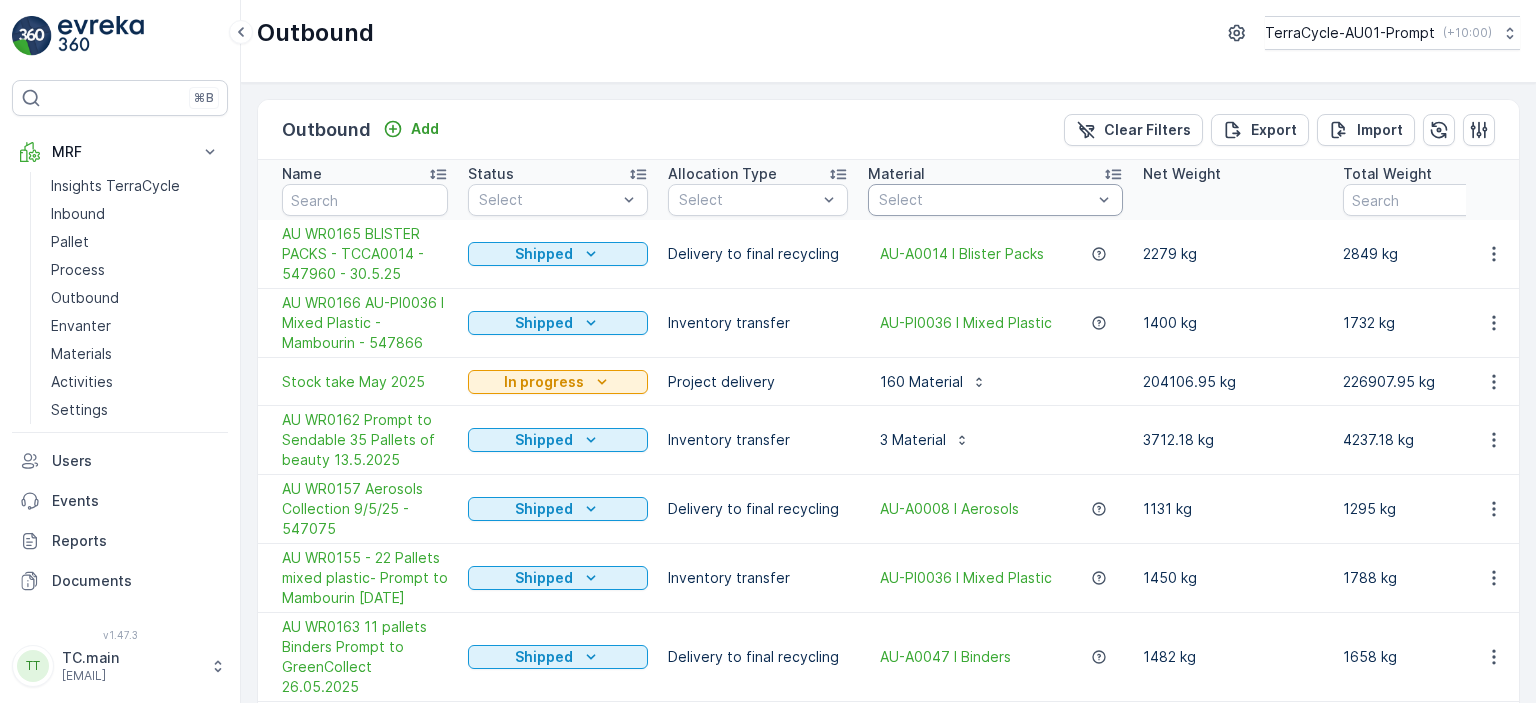 click at bounding box center [985, 200] 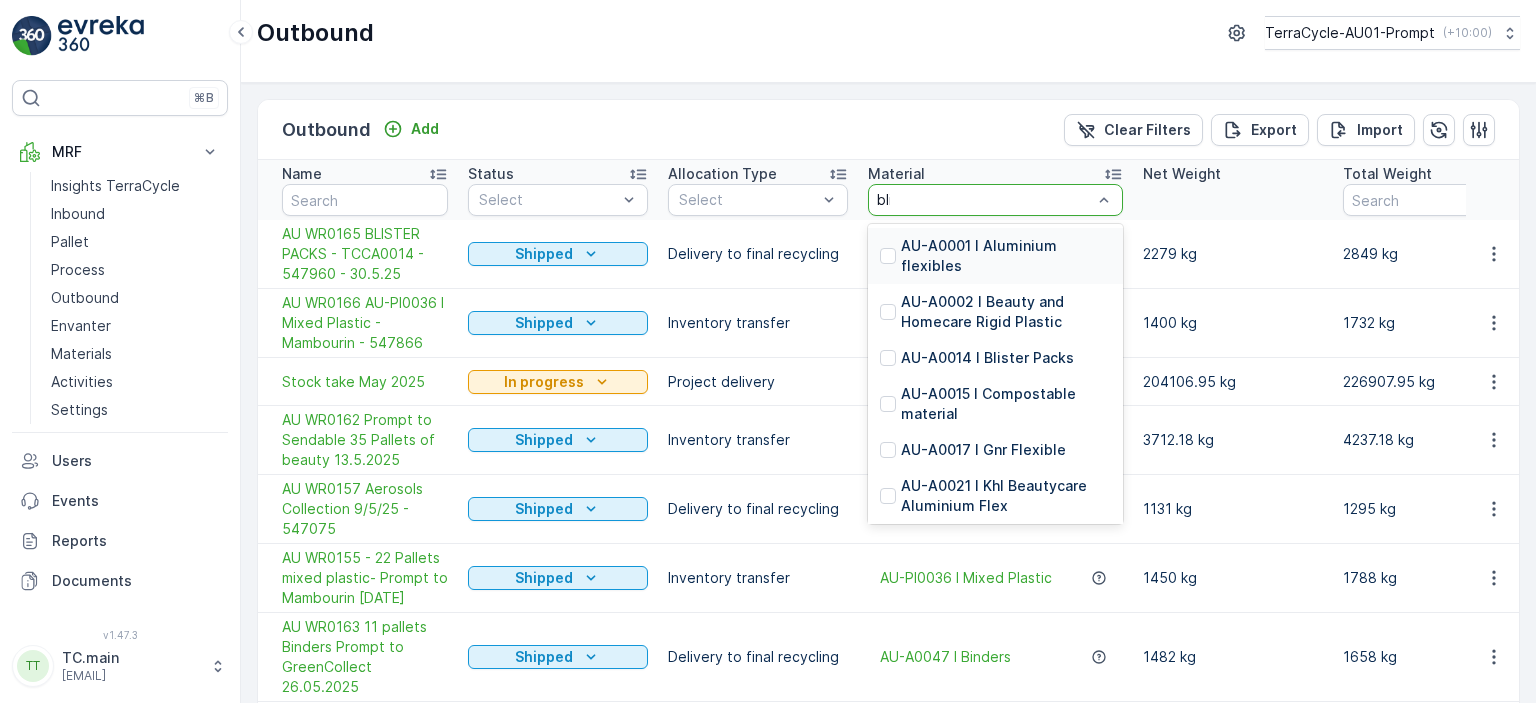 type on "blis" 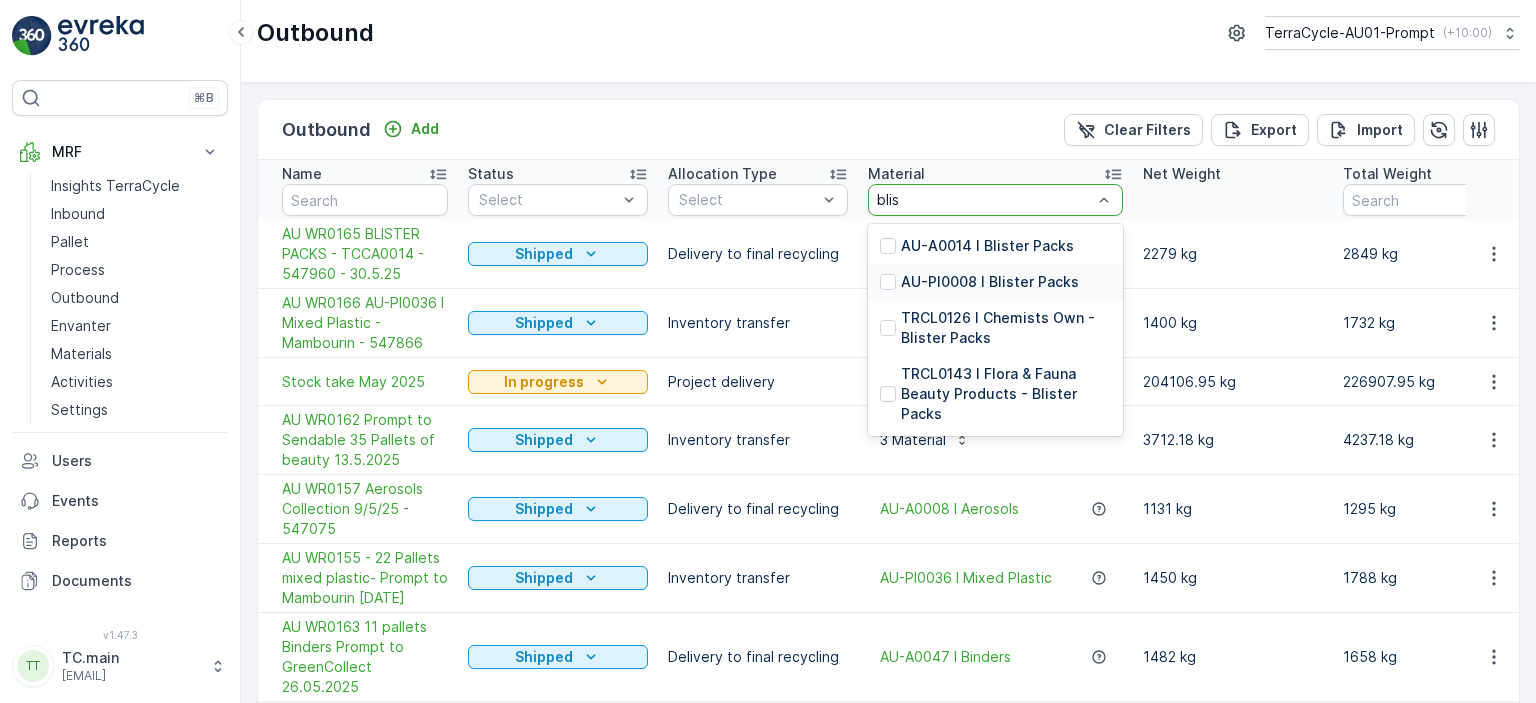 click on "AU-PI0008 I Blister Packs" at bounding box center (990, 282) 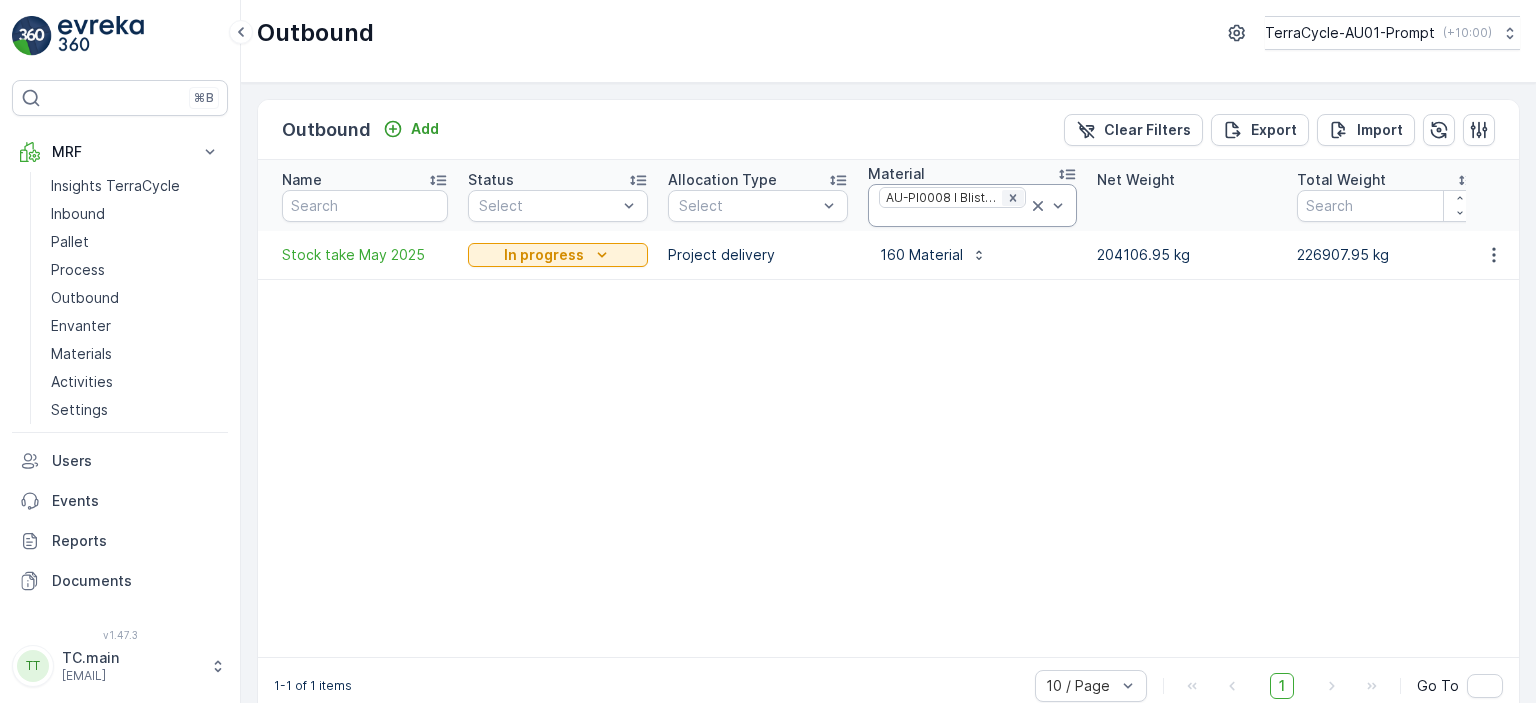 click 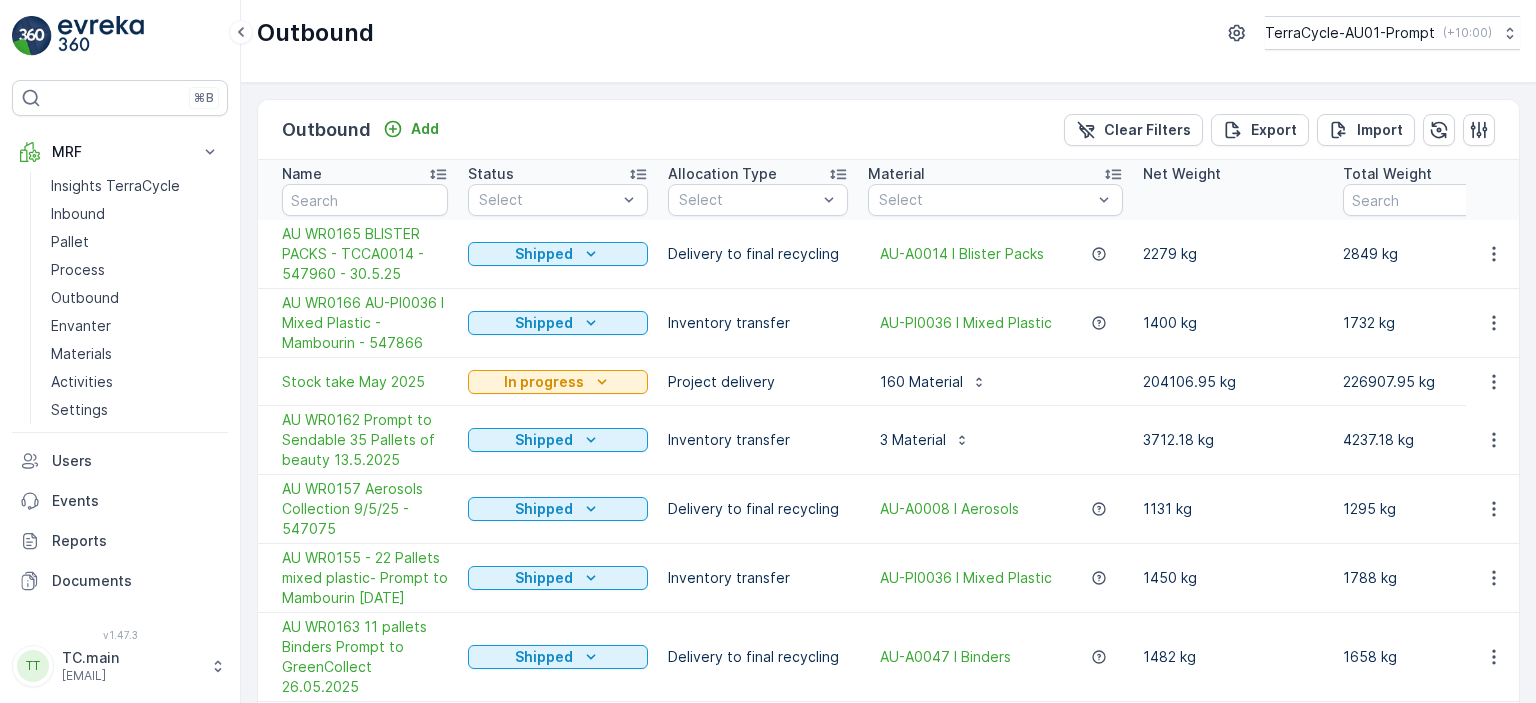 click at bounding box center (985, 200) 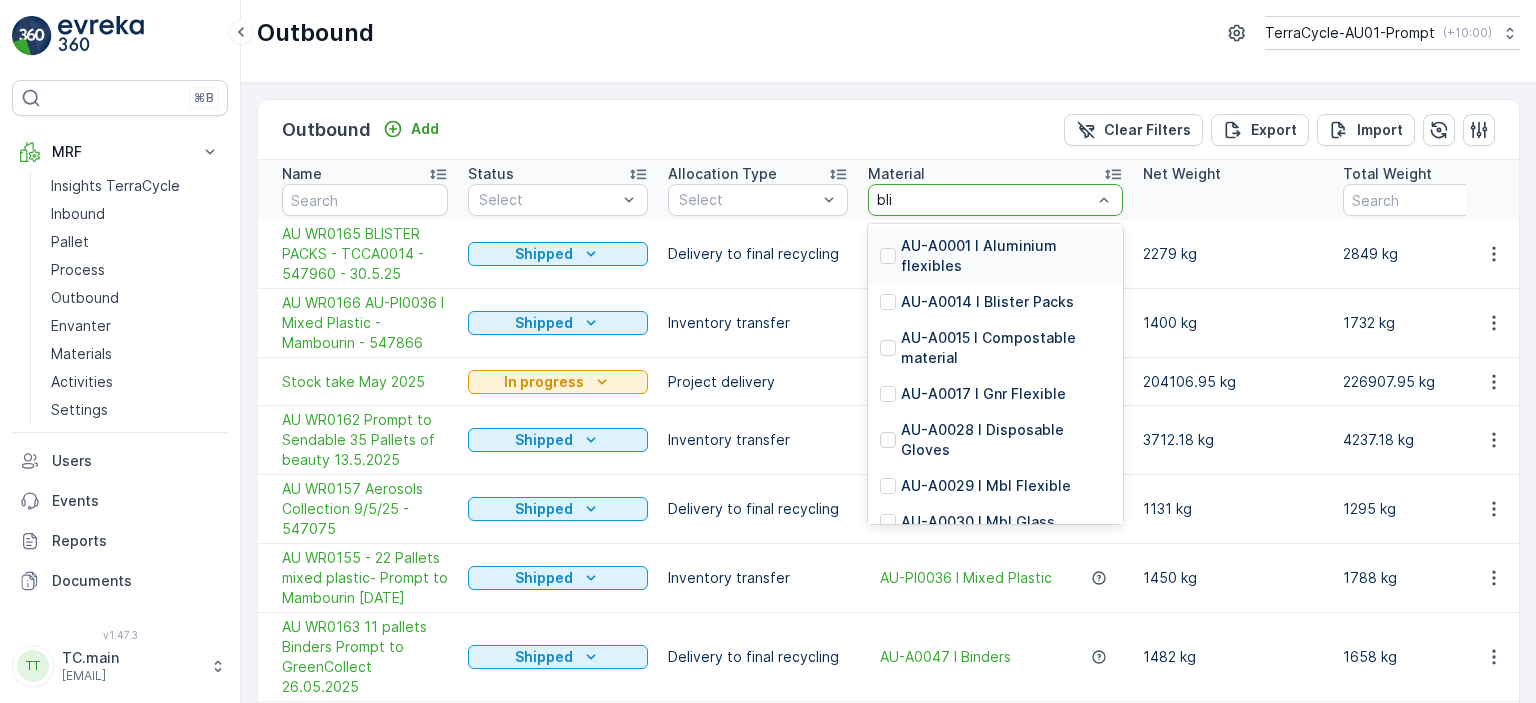 type on "blist" 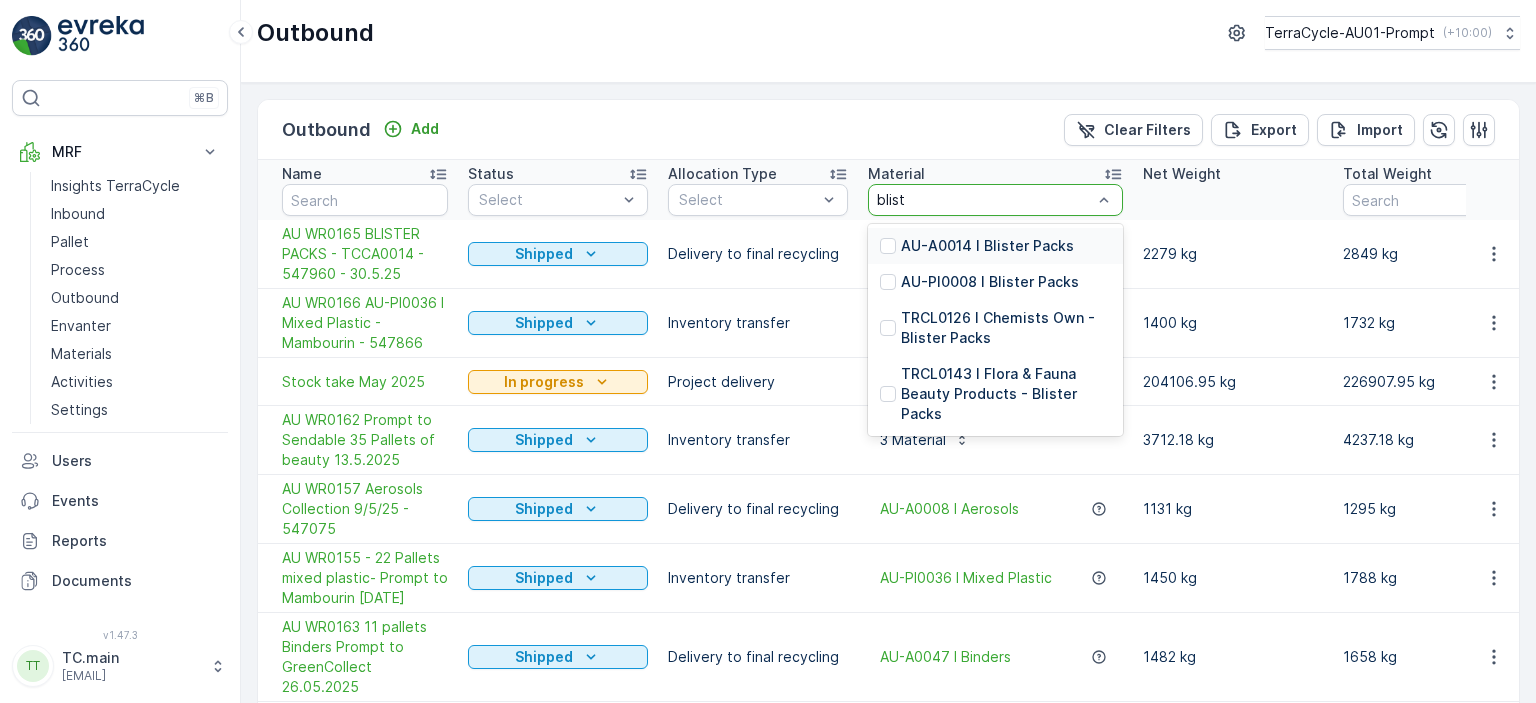 click on "AU-A0014 I Blister Packs" at bounding box center (987, 246) 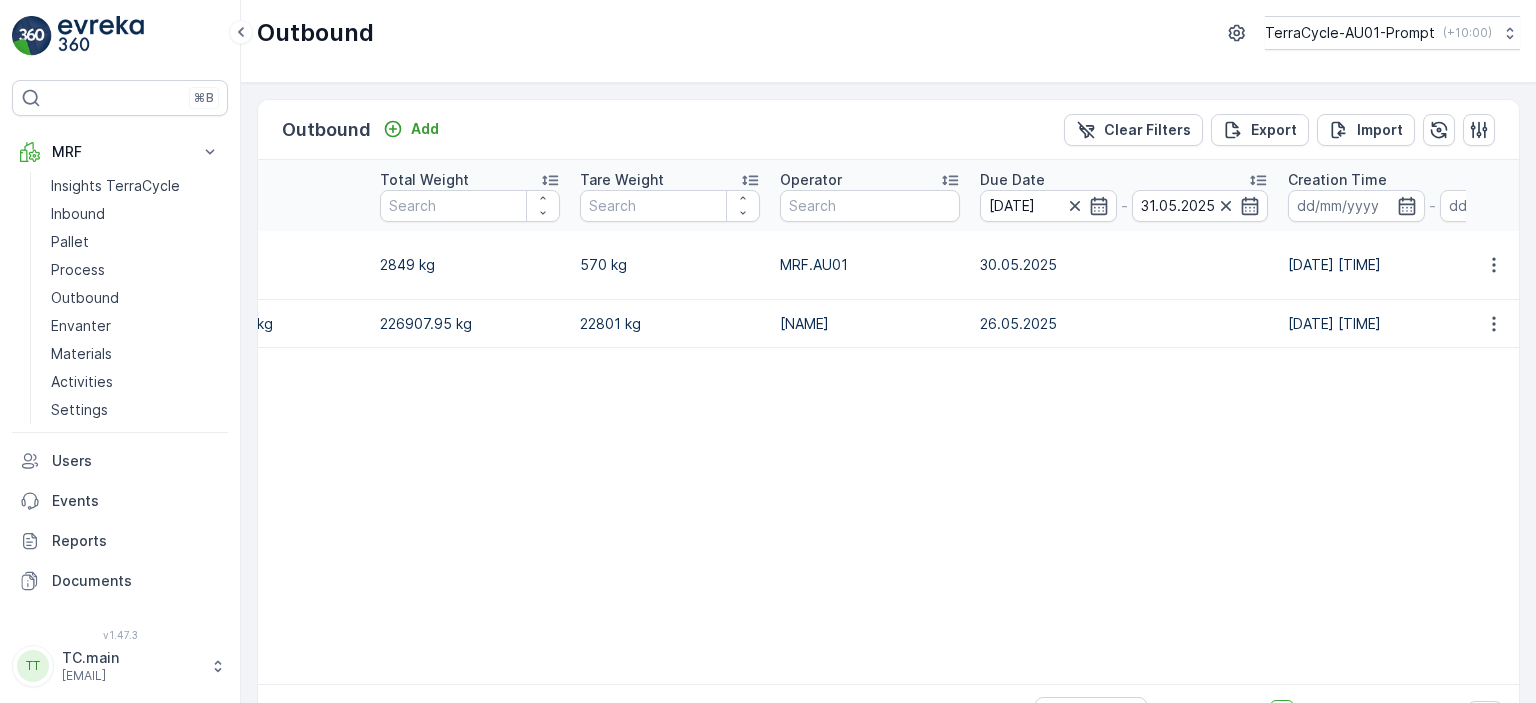 scroll, scrollTop: 0, scrollLeft: 0, axis: both 